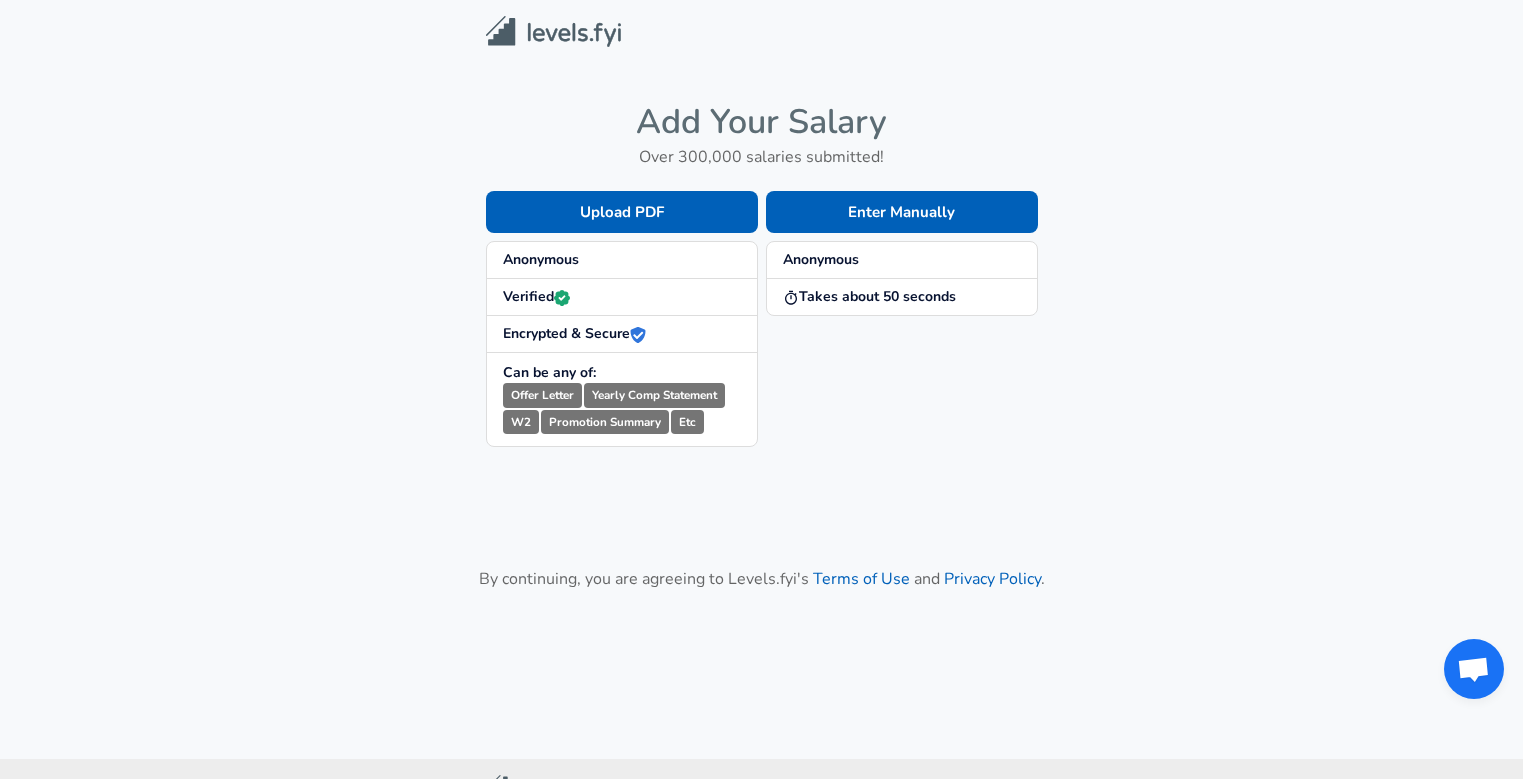 scroll, scrollTop: 0, scrollLeft: 0, axis: both 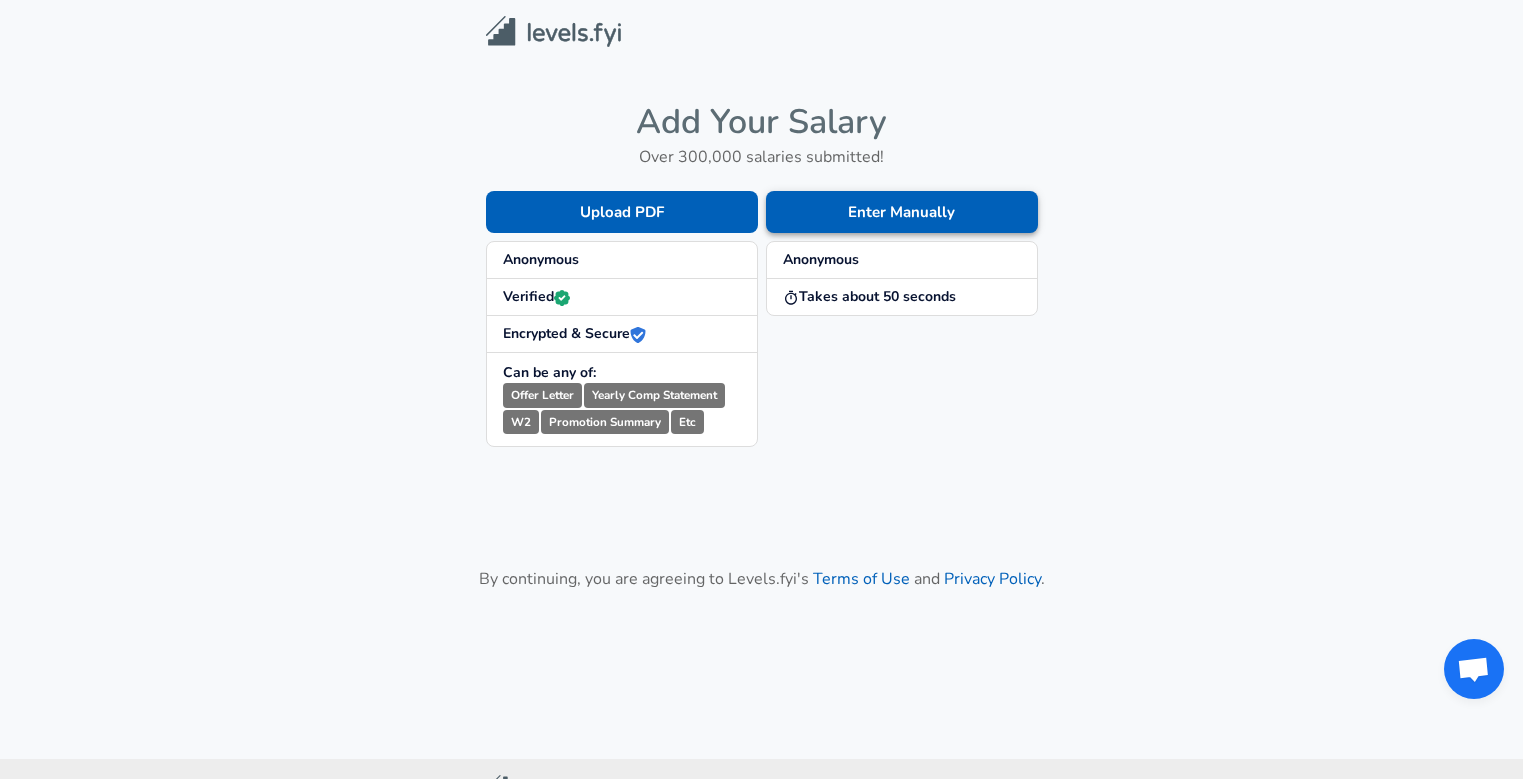 click on "Enter Manually" at bounding box center [902, 212] 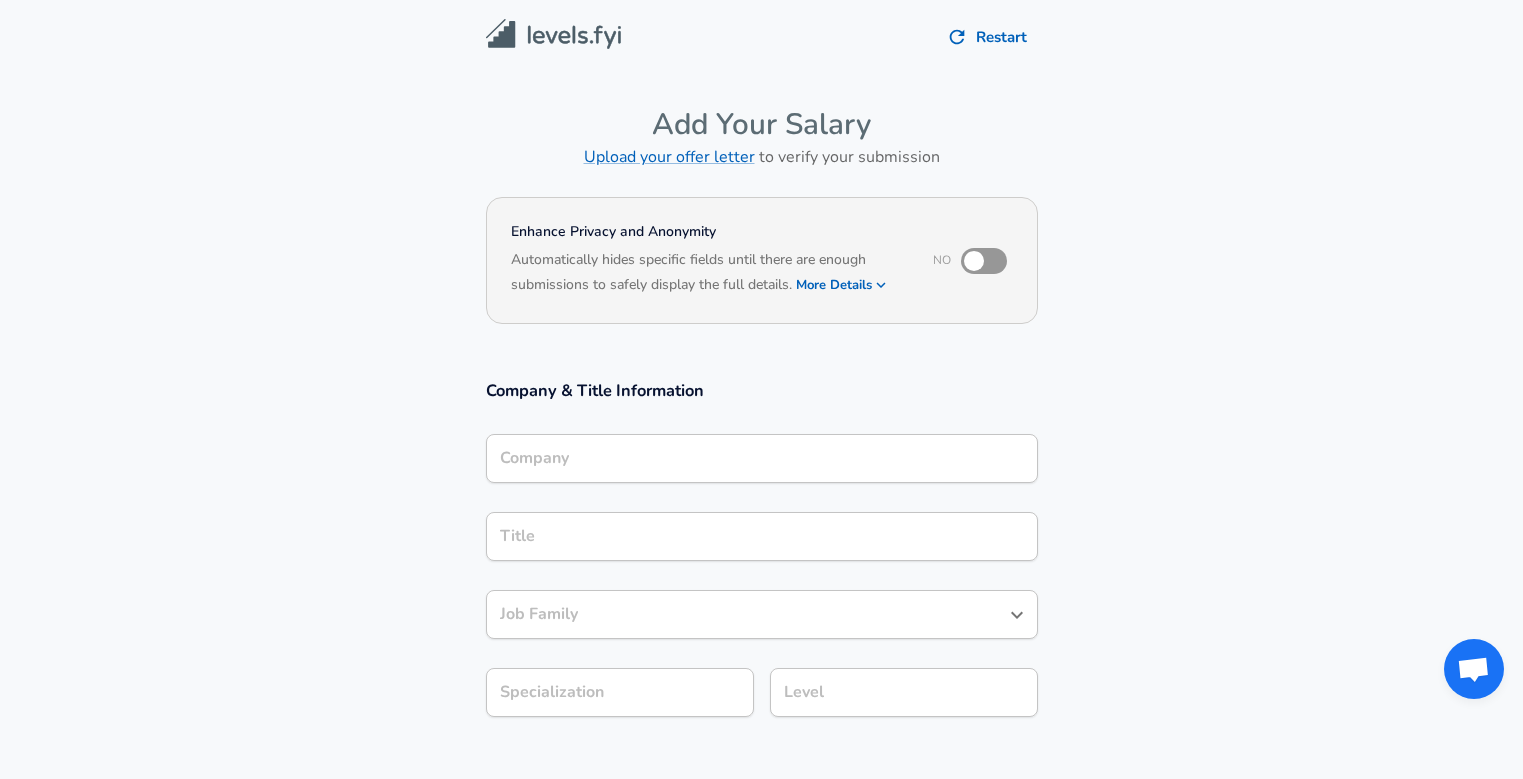 click on "Company" at bounding box center (762, 458) 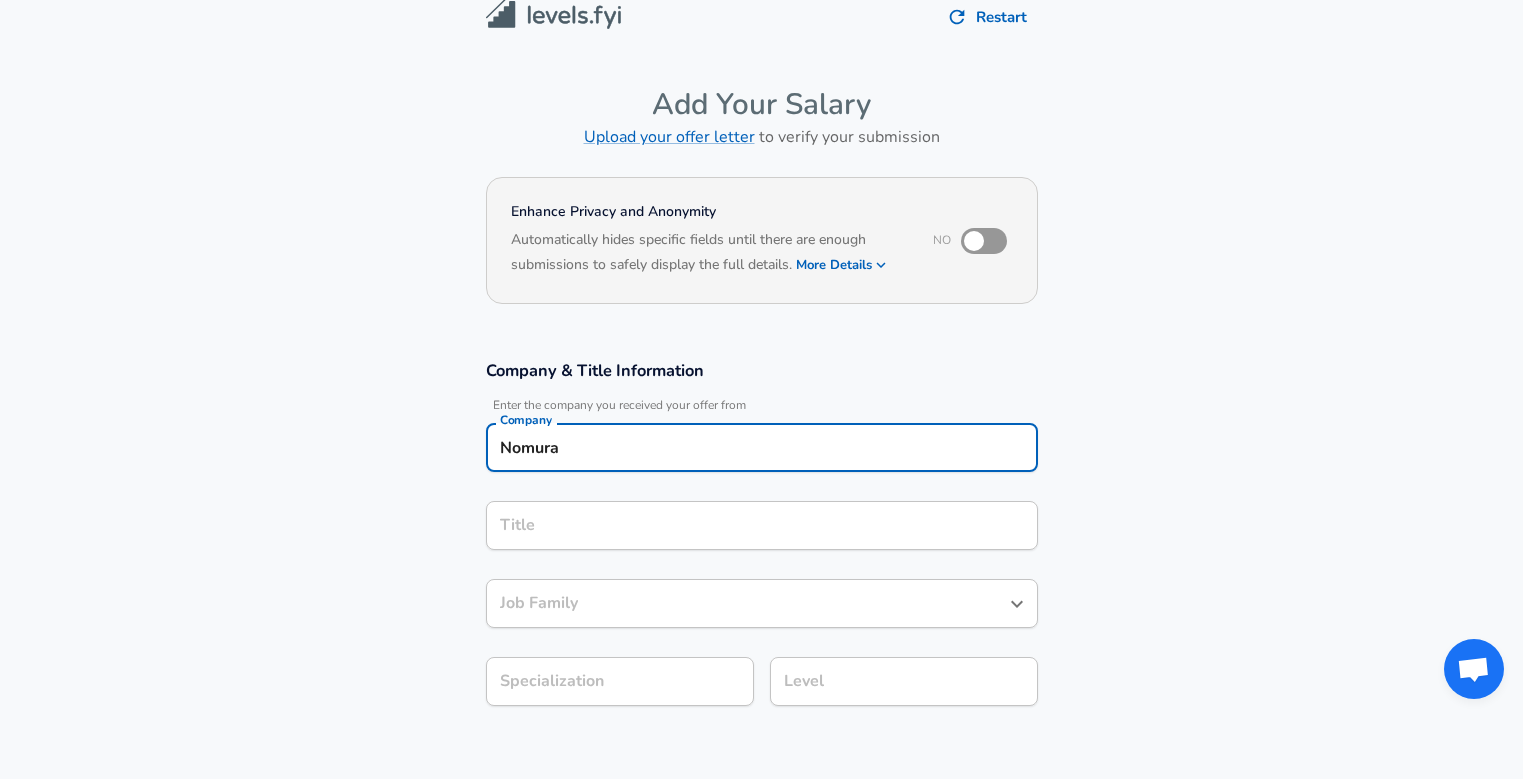 type on "Nomura" 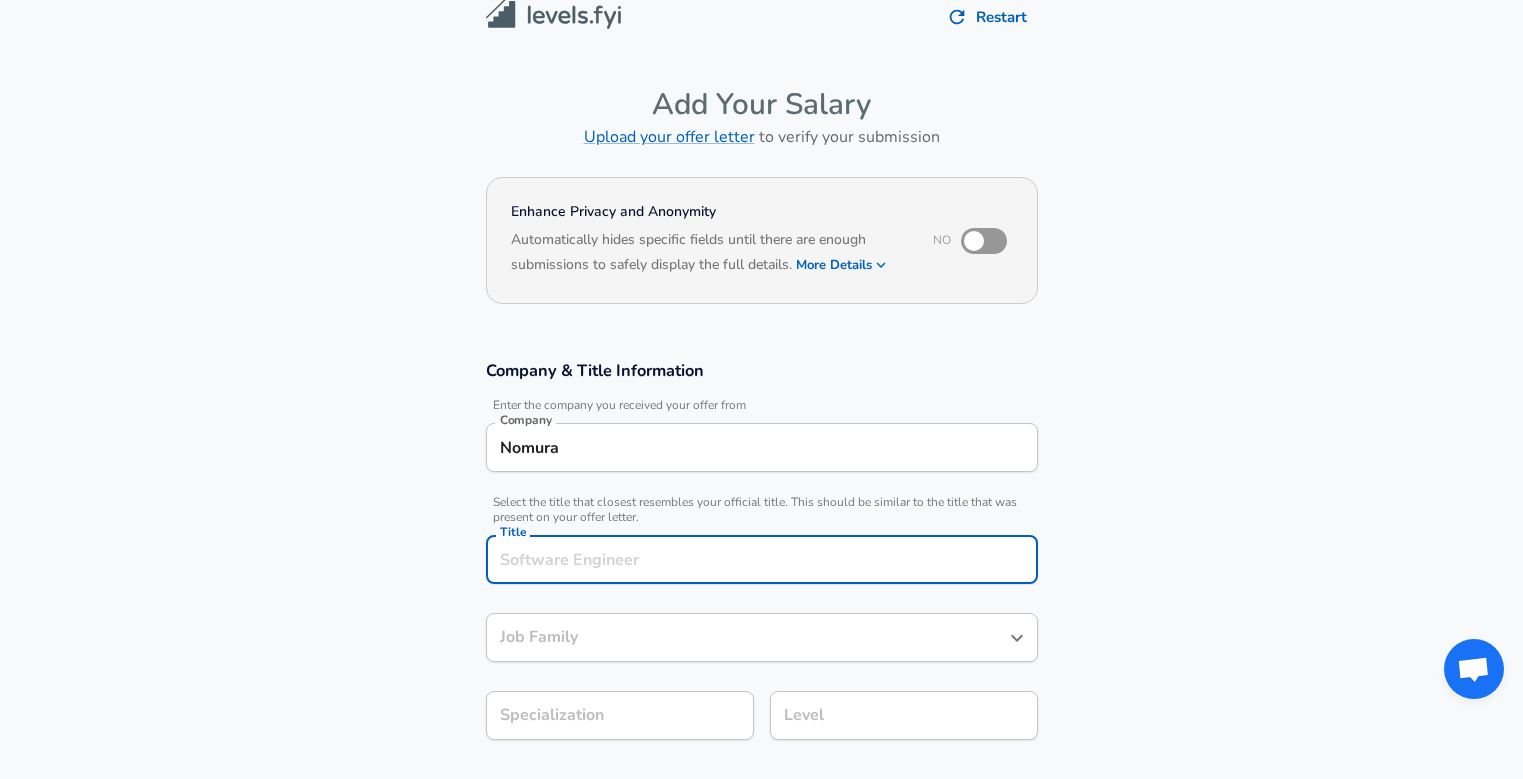 scroll, scrollTop: 60, scrollLeft: 0, axis: vertical 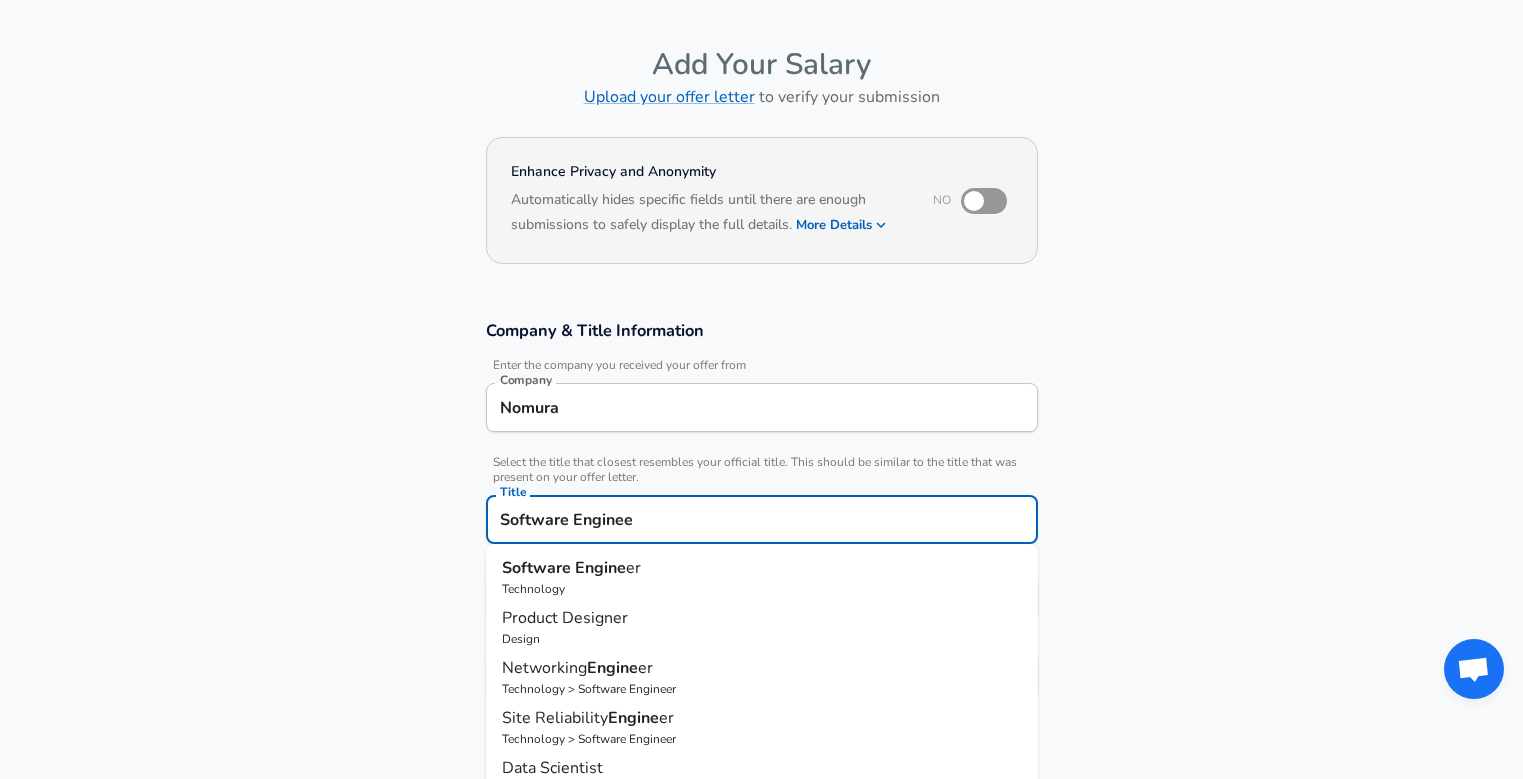 type on "Software Engineer" 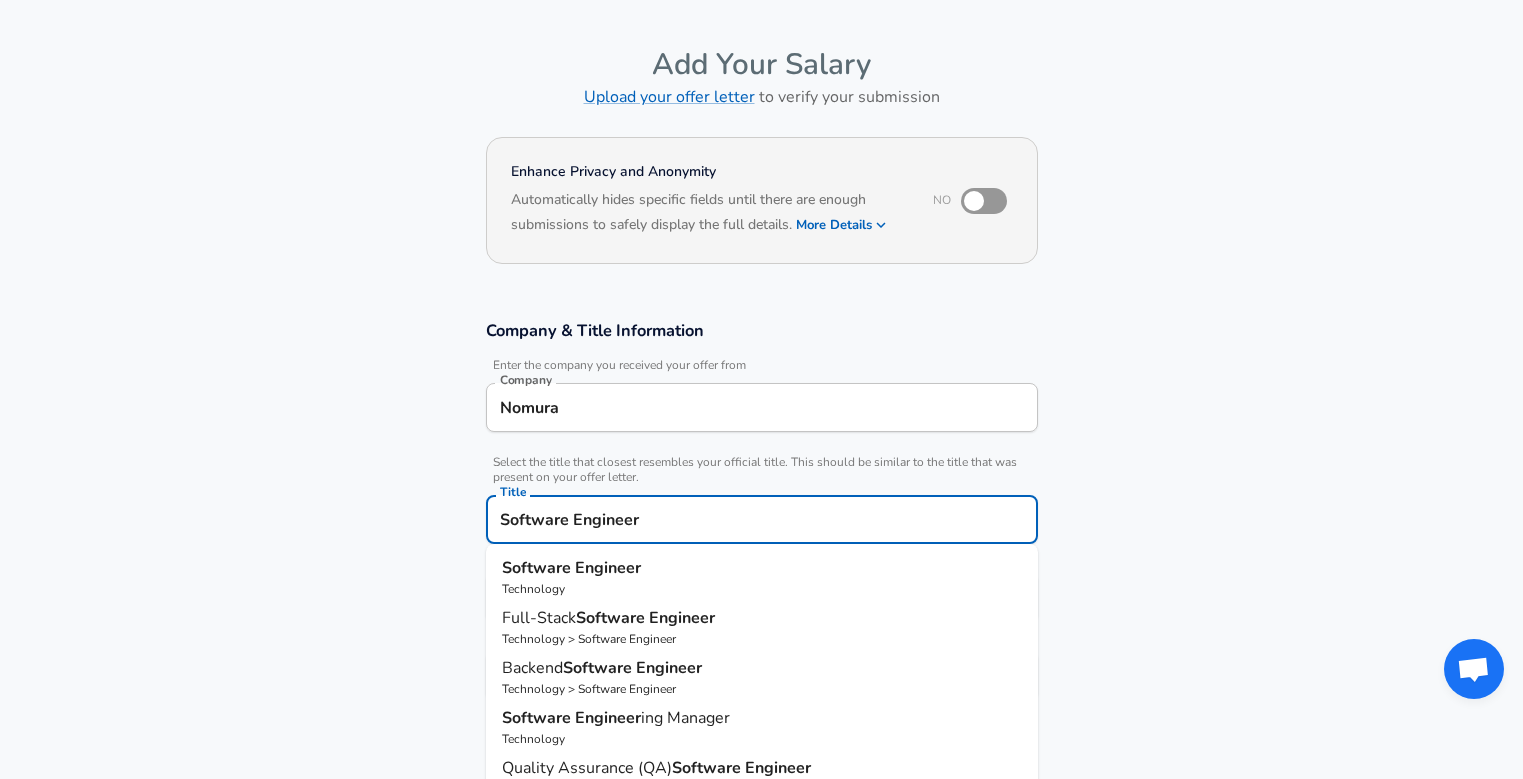 click on "Software" at bounding box center (538, 568) 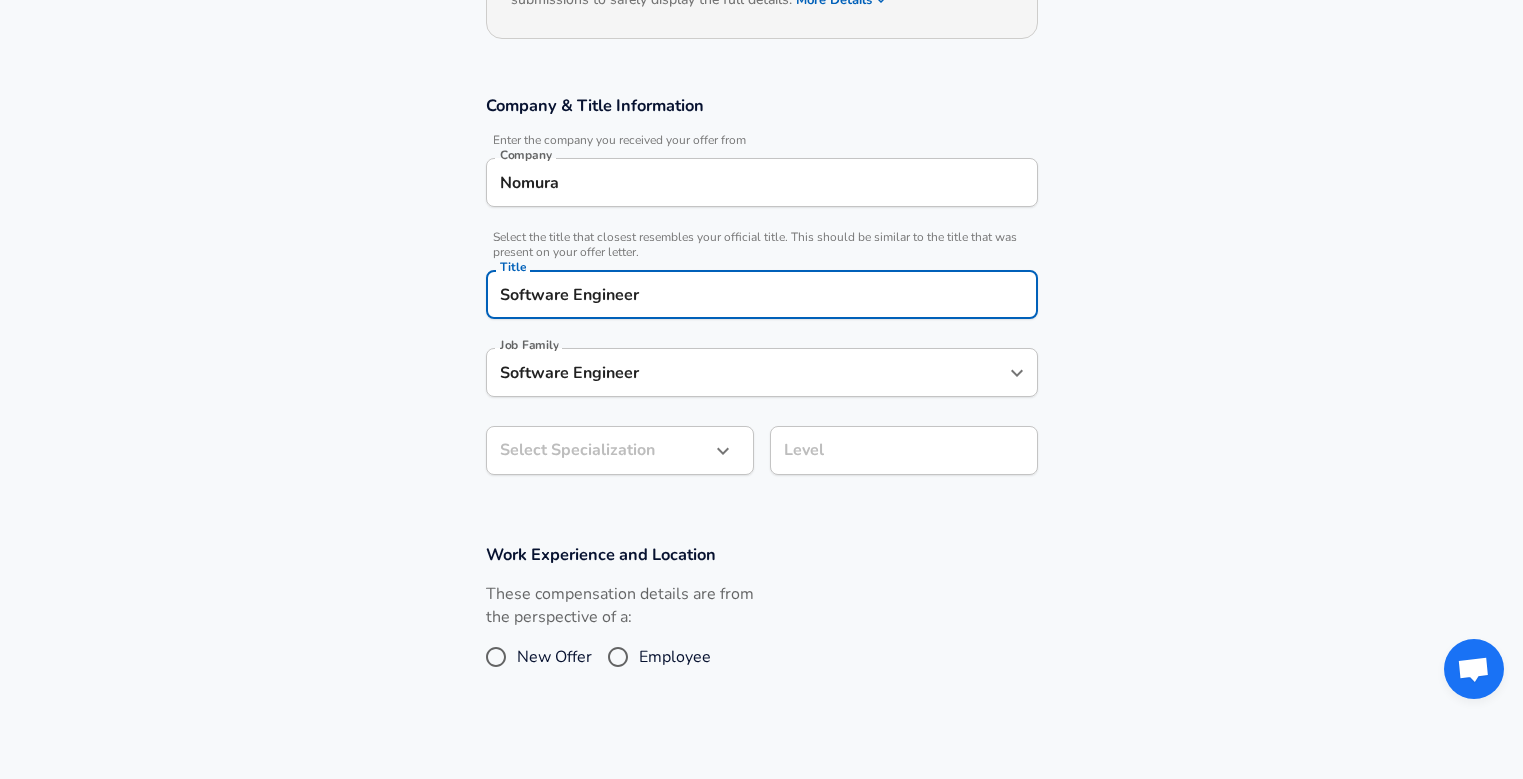 type on "Software Engineer" 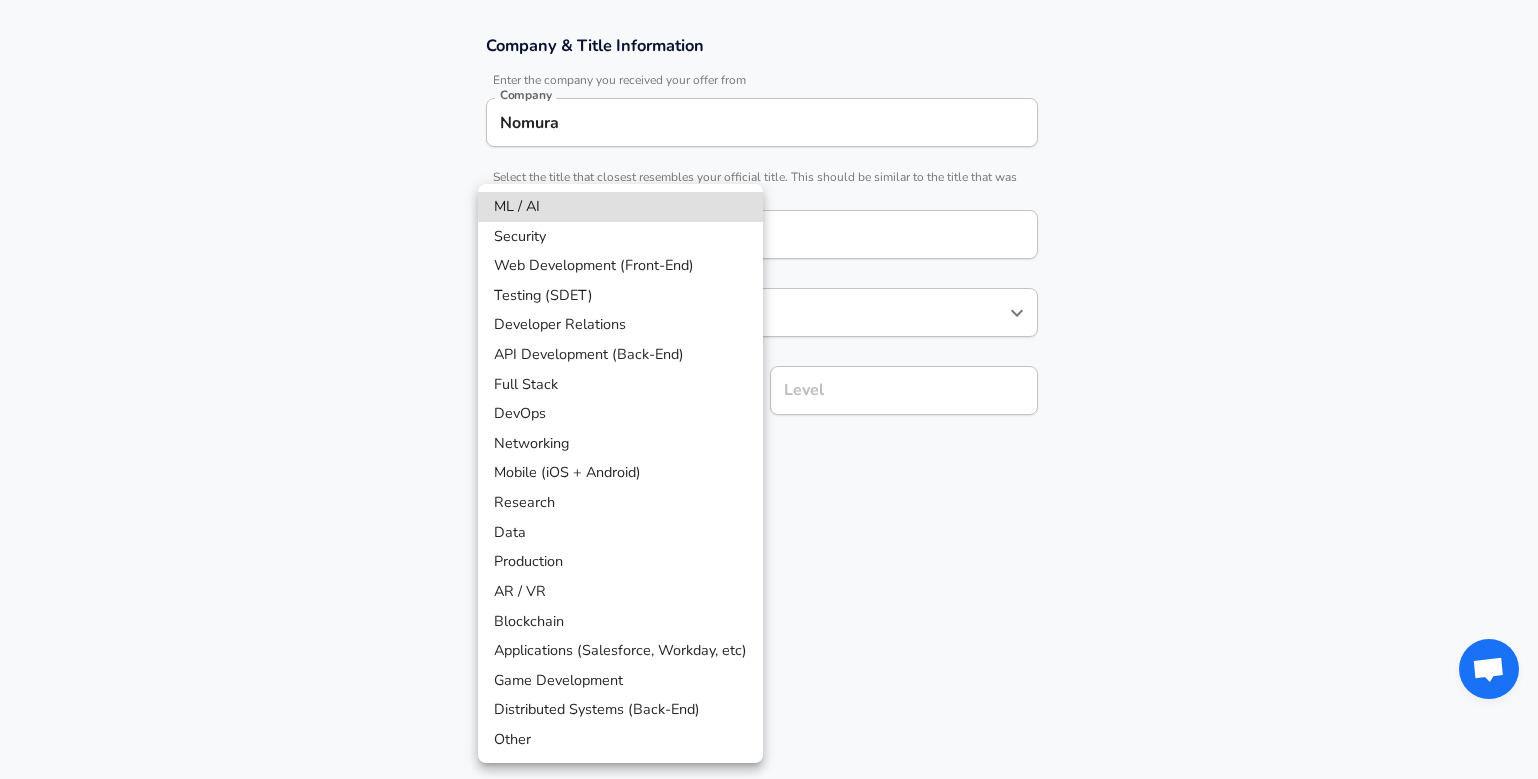 click on "Other" at bounding box center (620, 740) 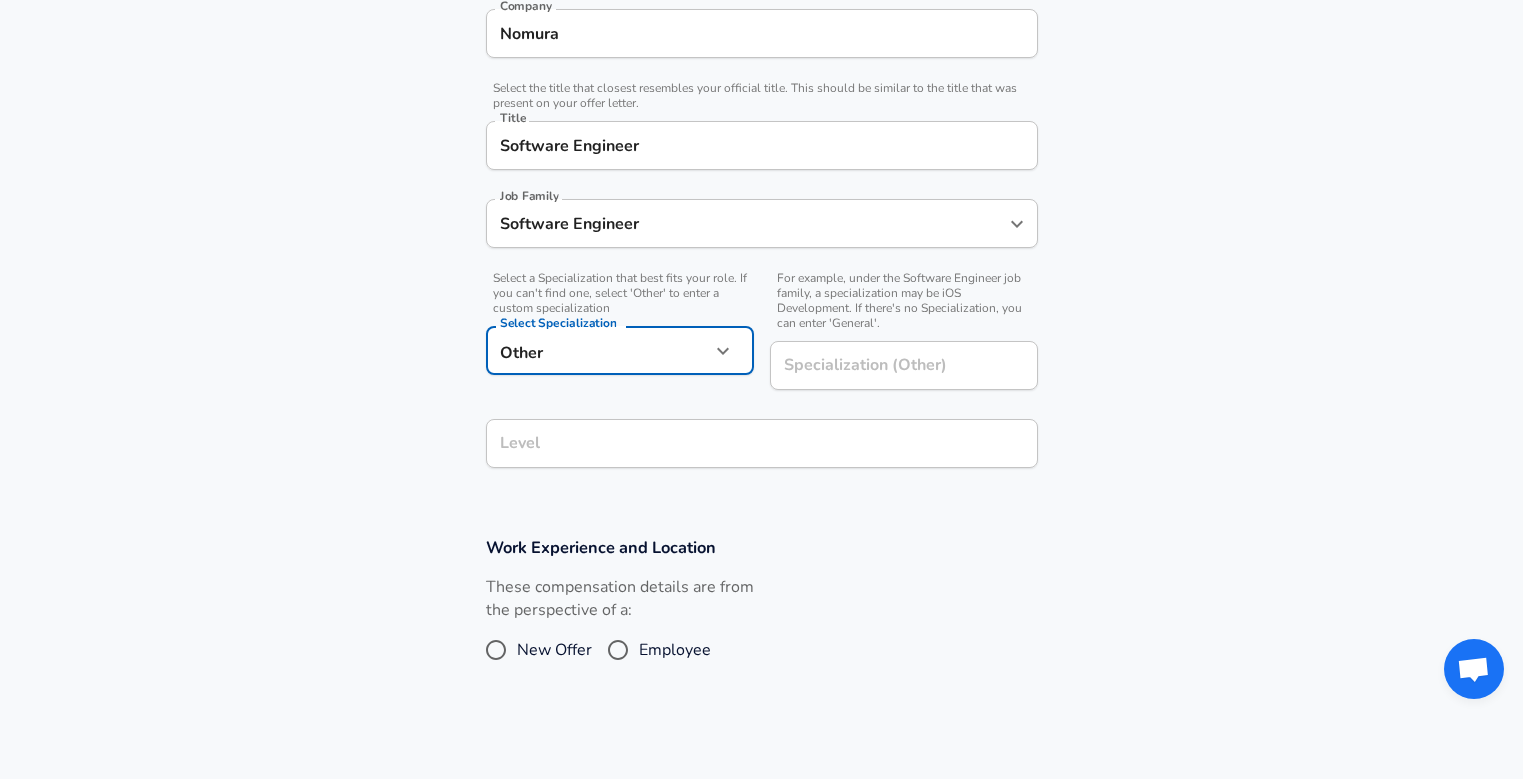 scroll, scrollTop: 587, scrollLeft: 0, axis: vertical 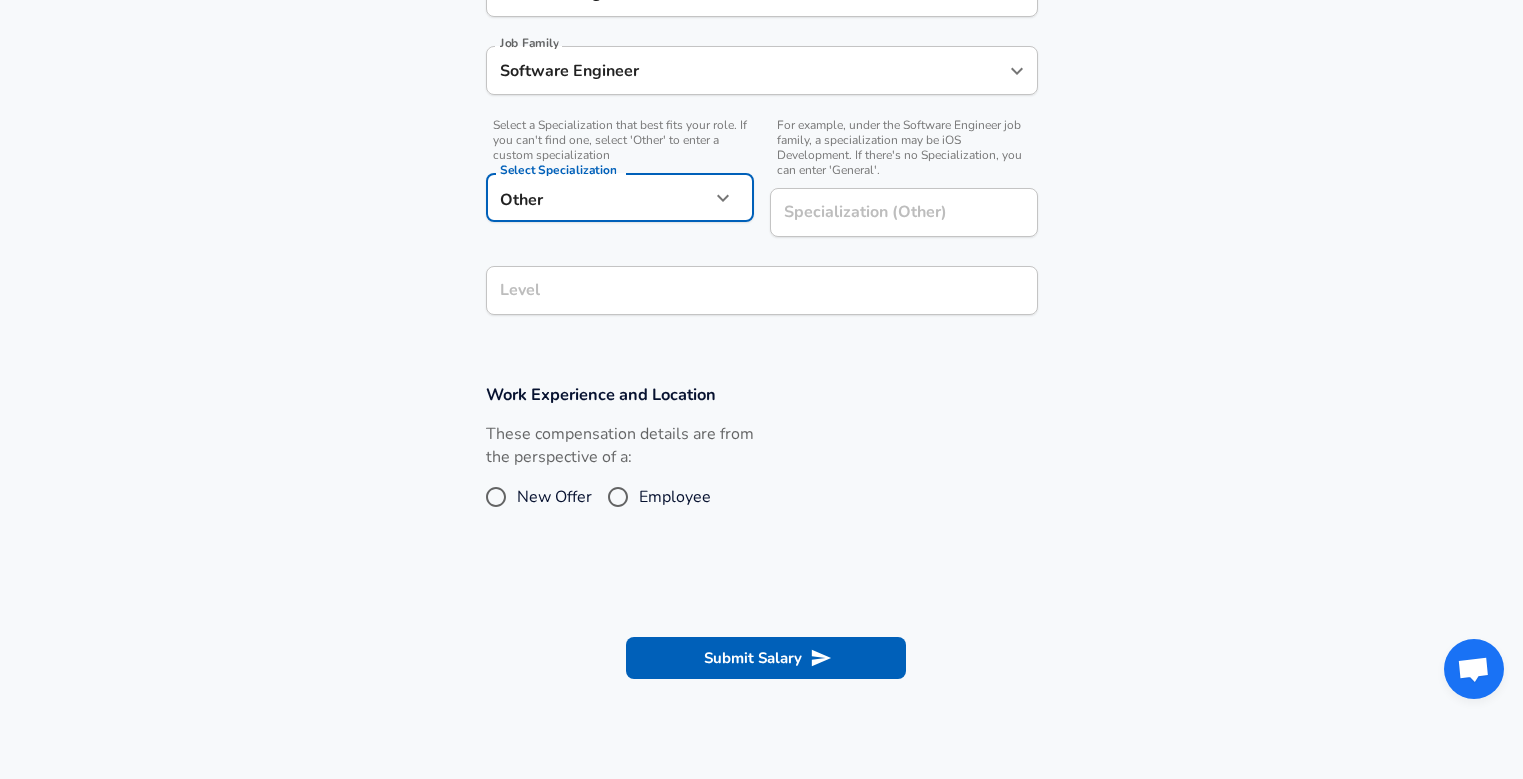 click on "Company & Title Information   Enter the company you received your offer from Company Nomura Company   Select the title that closest resembles your official title. This should be similar to the title that was present on your offer letter. Title Software Engineer Title Job Family Software Engineer Job Family   Select a Specialization that best fits your role. If you can't find one, select 'Other' to enter a custom specialization Select Specialization Other Other Select Specialization   For example, under the Software Engineer job family, a specialization may be iOS Development. If there's no Specialization, you can enter 'General'. Specialization (Other) Specialization (Other) Level Level" at bounding box center [762, 60] 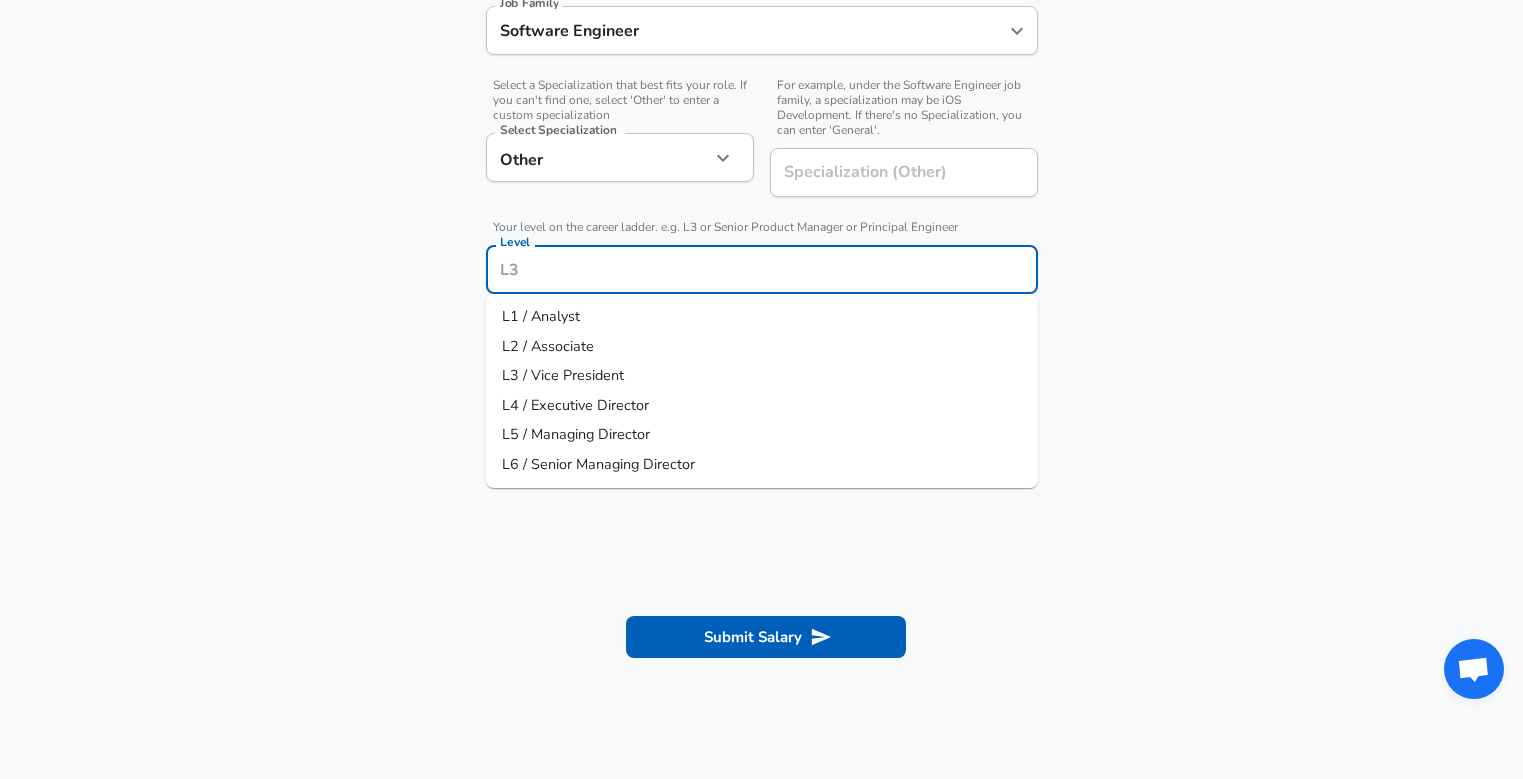 click on "L1 / Analyst L2 / Associate L3 / Vice President L4 / Executive Director L5 / Managing Director L6 / Senior Managing Director" at bounding box center (762, 391) 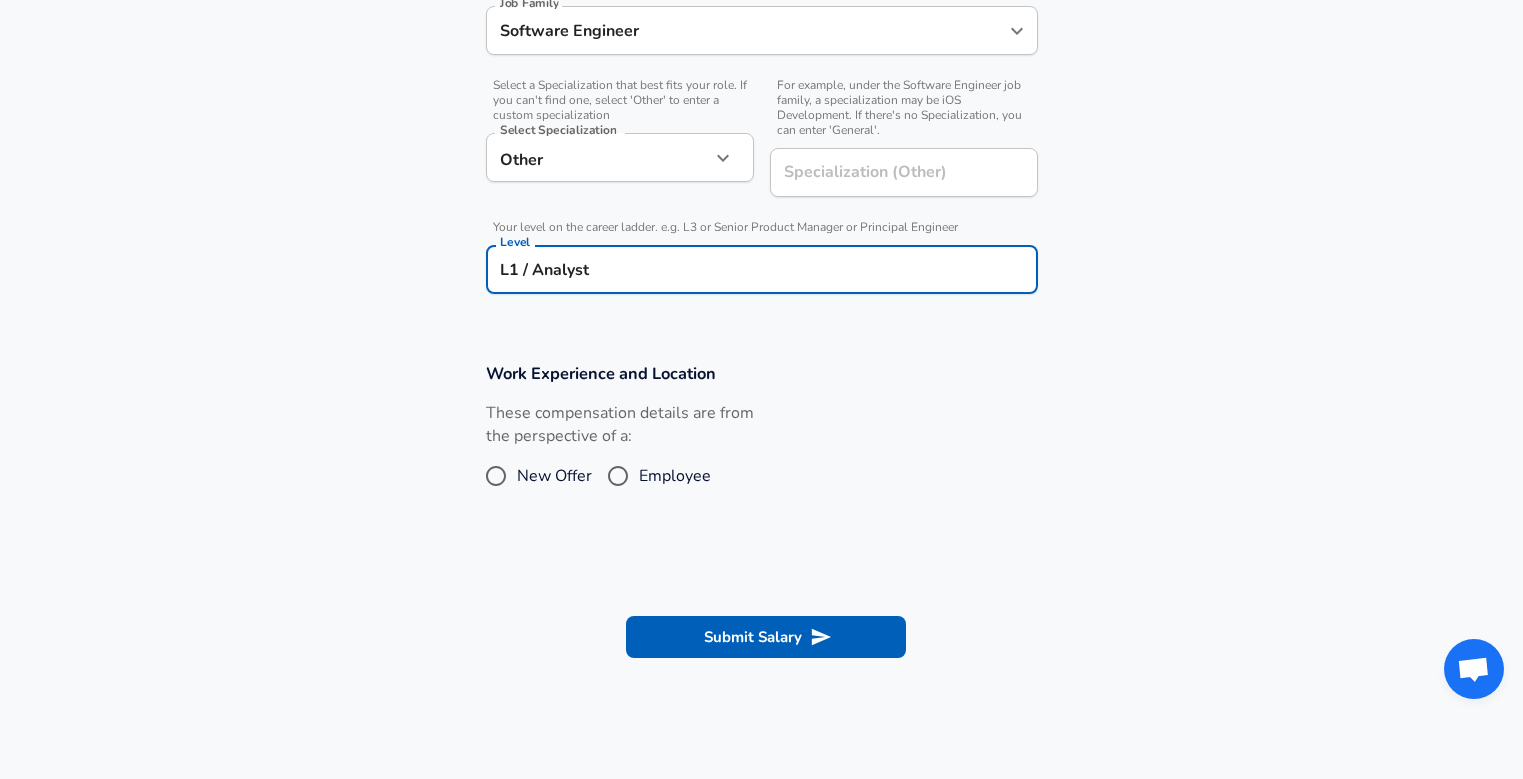 click on "Company & Title Information   Enter the company you received your offer from Company Nomura Company   Select the title that closest resembles your official title. This should be similar to the title that was present on your offer letter. Title Software Engineer Title Job Family Software Engineer Job Family   Select a Specialization that best fits your role. If you can't find one, select 'Other' to enter a custom specialization Select Specialization Other Other Select Specialization   For example, under the Software Engineer job family, a specialization may be iOS Development. If there's no Specialization, you can enter 'General'. Specialization (Other) Specialization (Other)   Your level on the career ladder. e.g. L3 or Senior Product Manager or Principal Engineer Level L1 / Analyst Level" at bounding box center (761, 34) 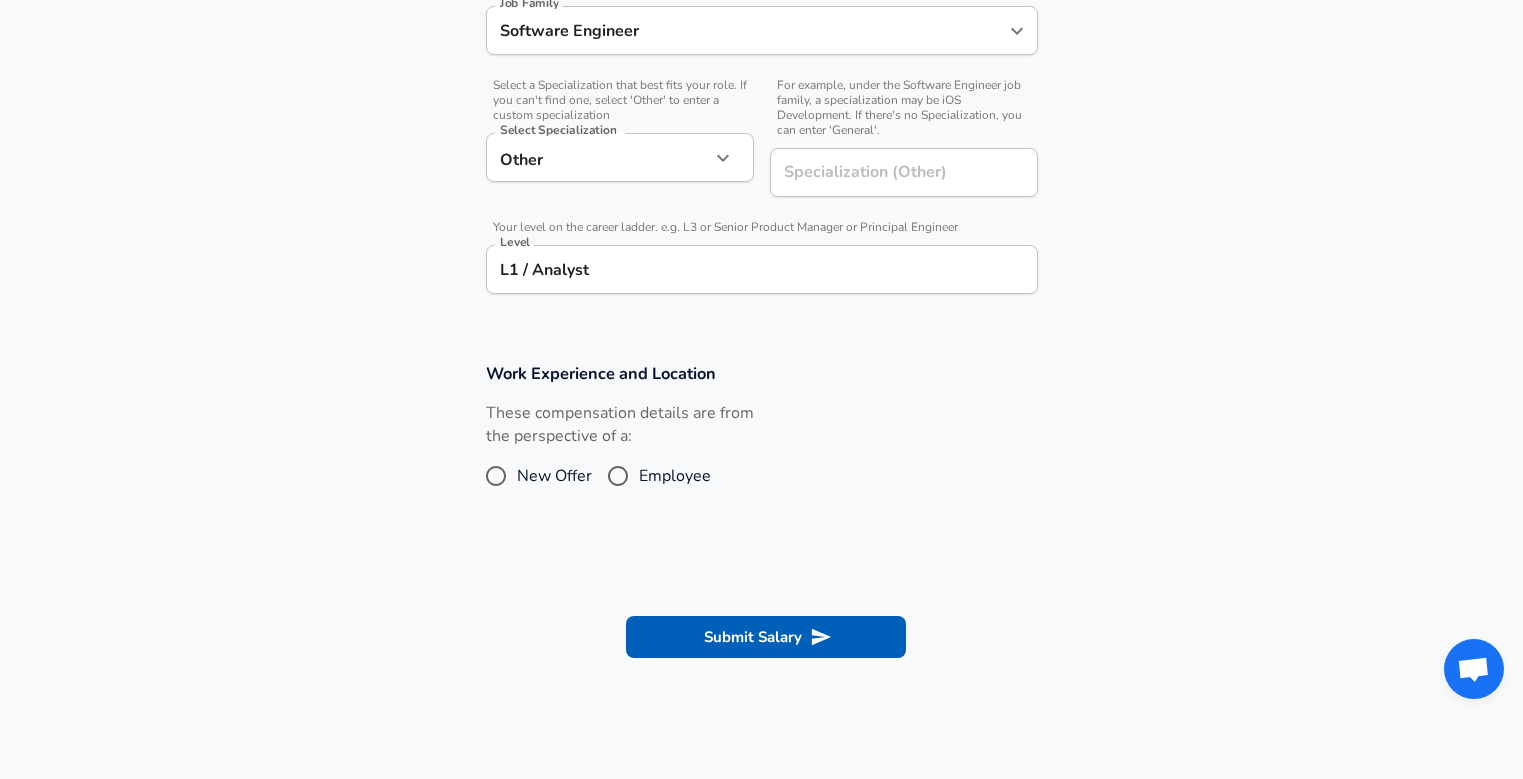click on "Employee" at bounding box center (618, 476) 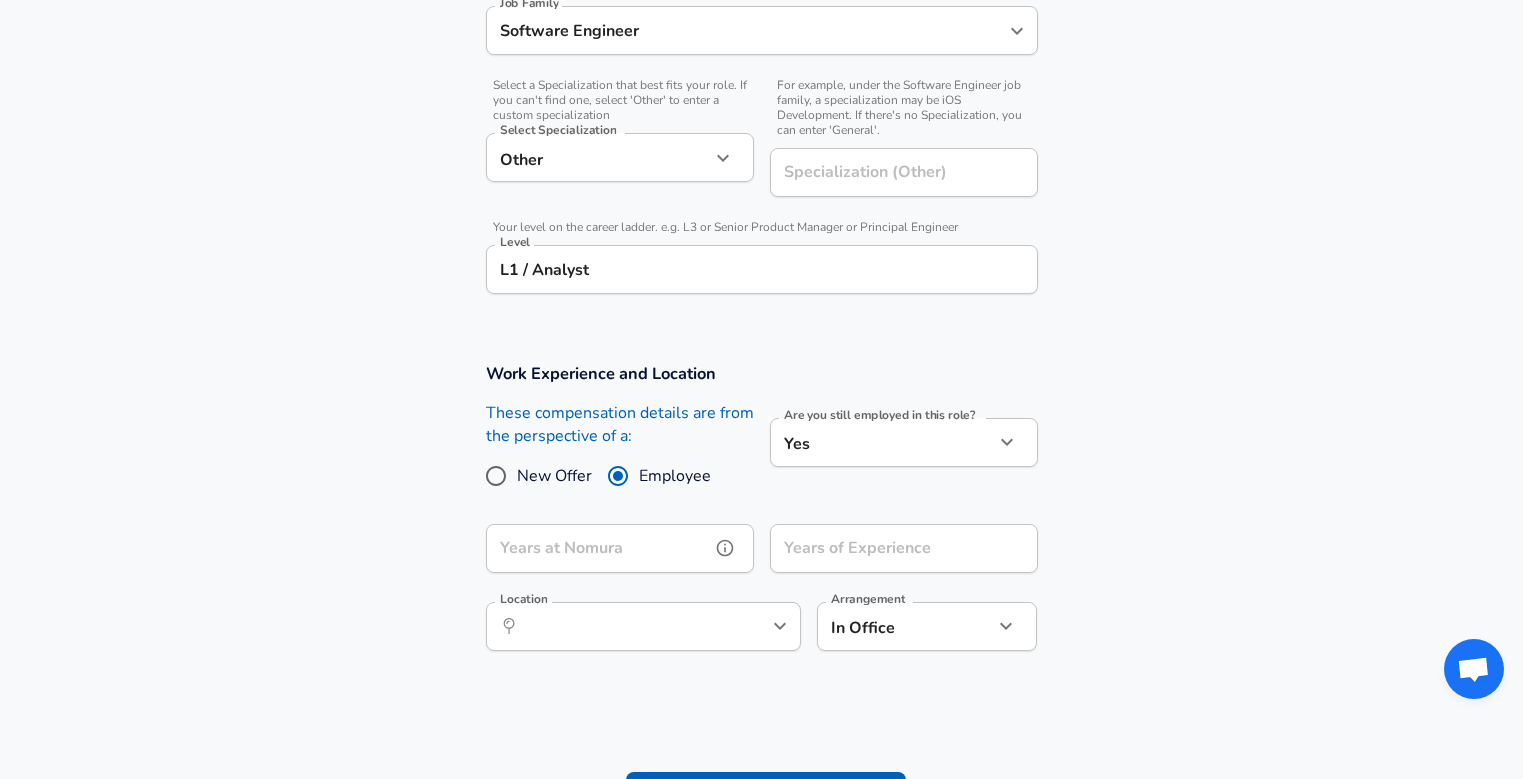 click on "Years at Nomura" at bounding box center (598, 548) 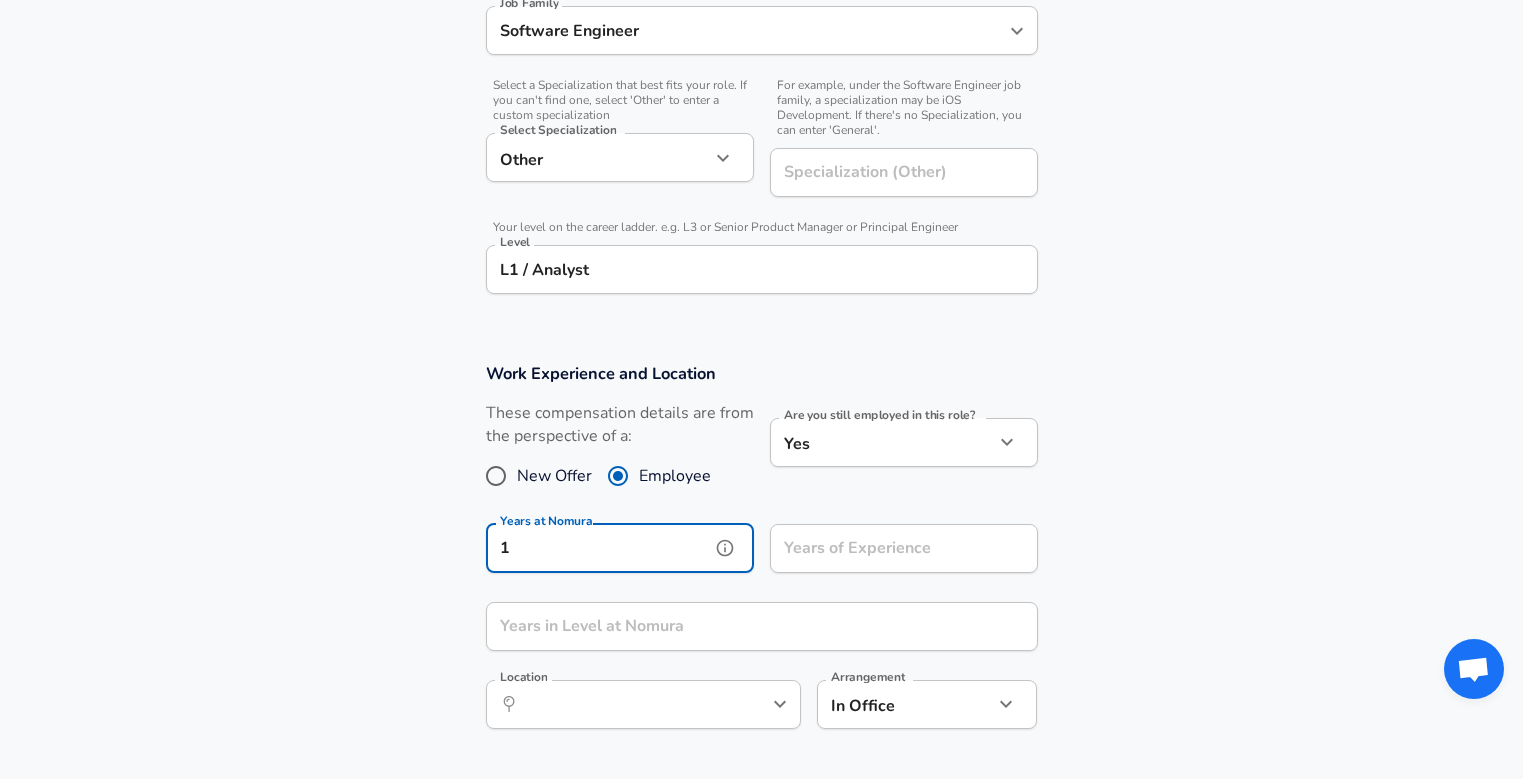 type on "1" 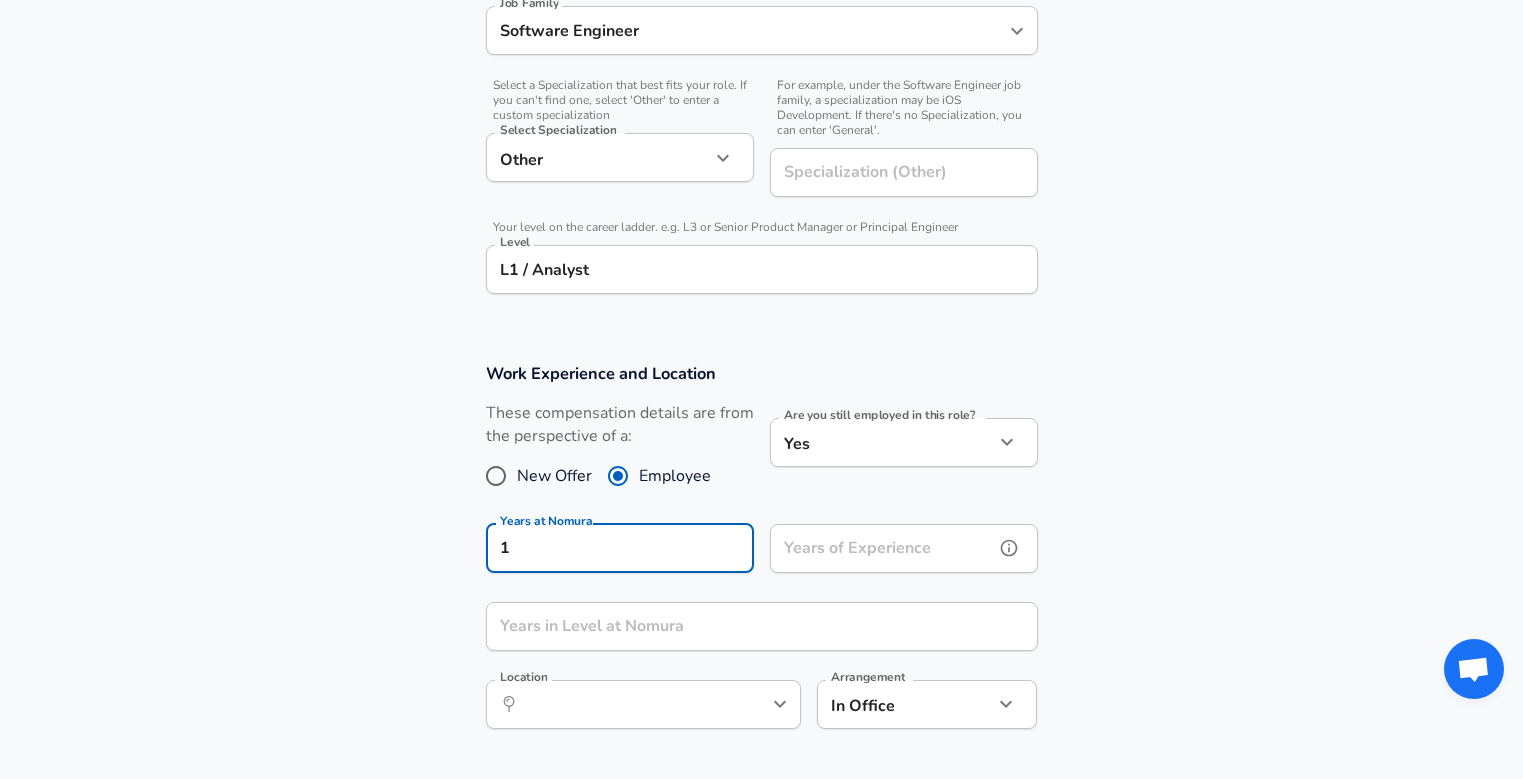 click on "Years of Experience" at bounding box center (882, 548) 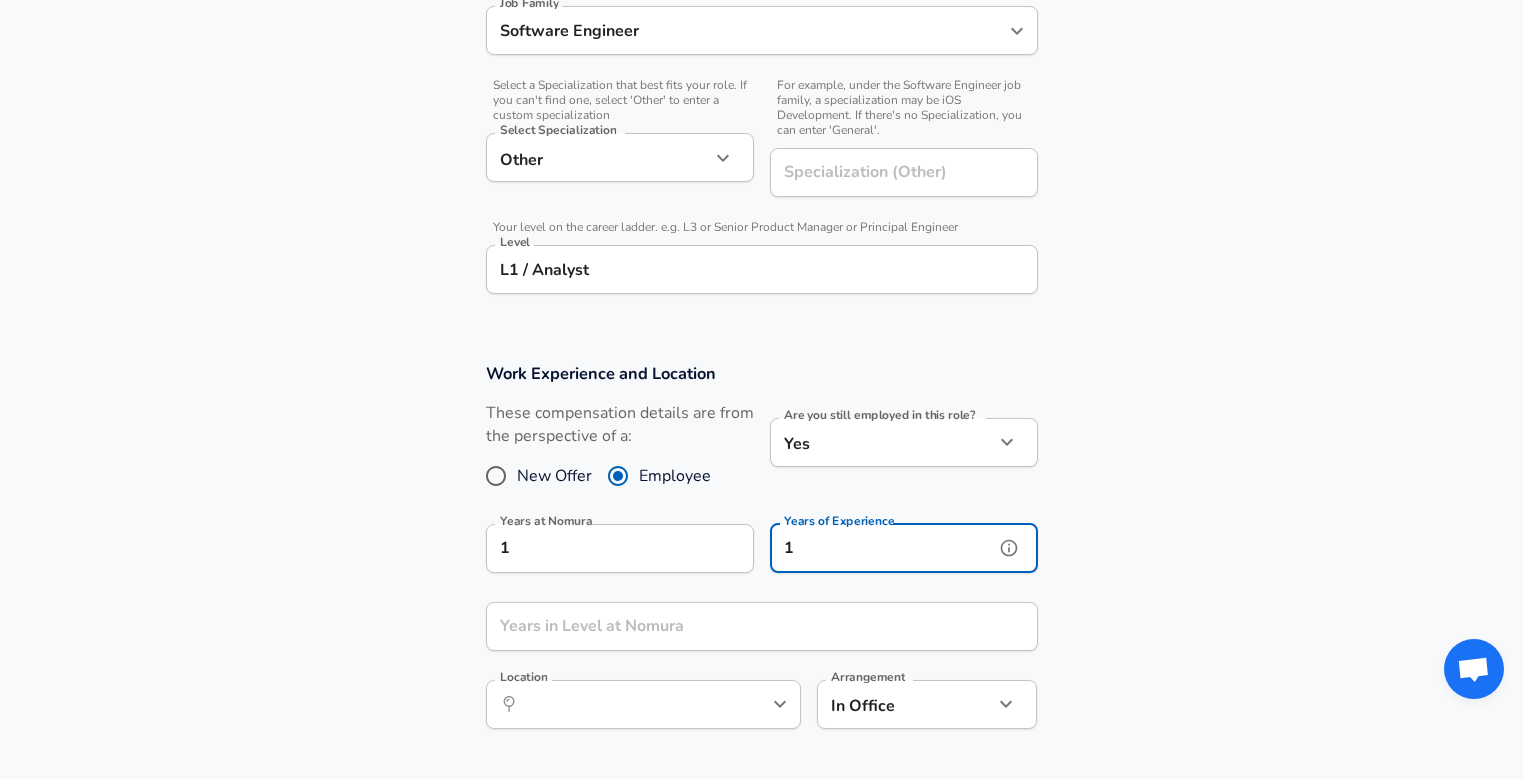 type on "1" 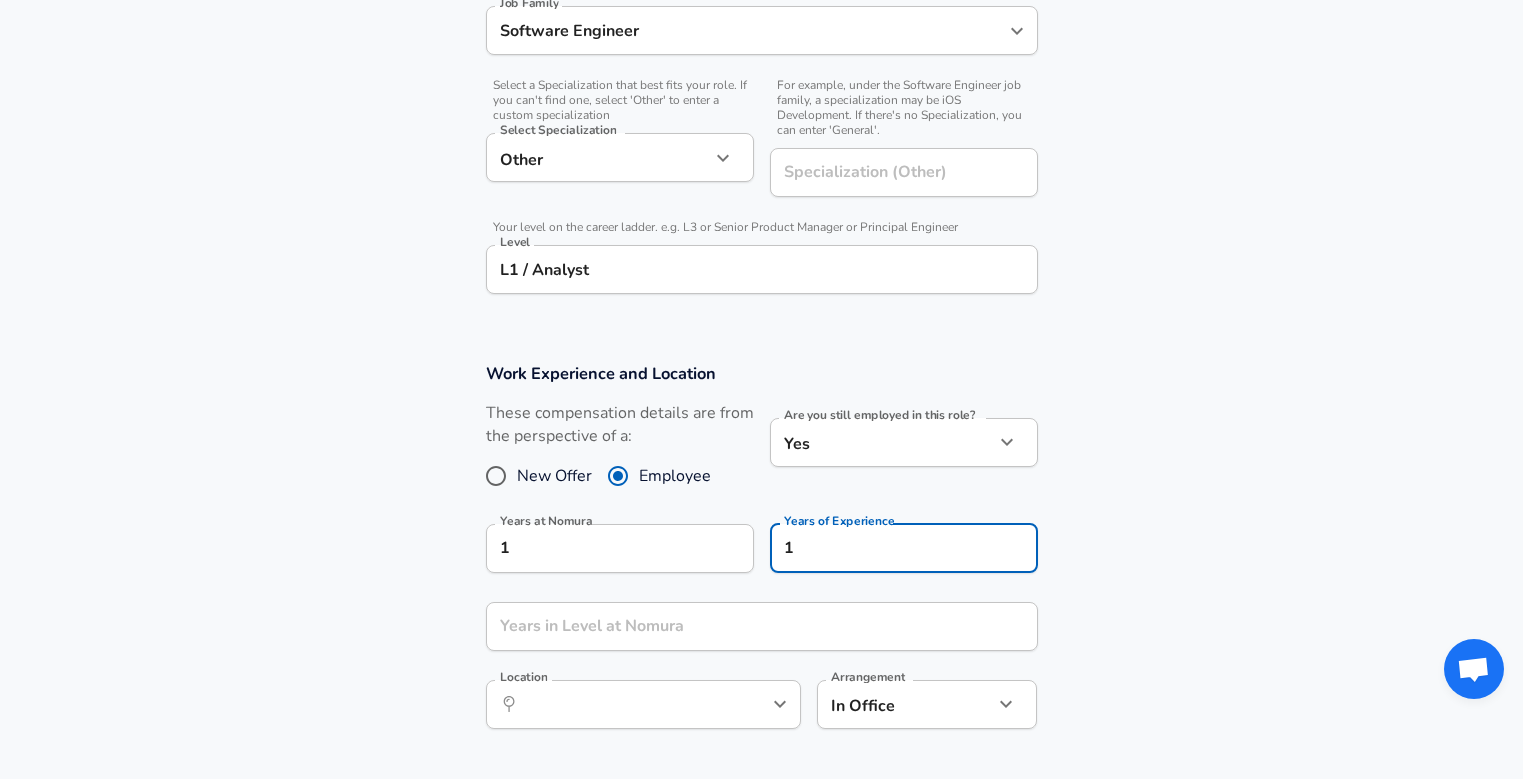 click on "Work Experience and Location These compensation details are from the perspective of a: New Offer Employee Are you still employed in this role? Yes yes Are you still employed in this role? Years at Nomura 1 Years at Nomura Years of Experience 1 Years of Experience Years in Level at Nomura Years in Level at Nomura Location ​ Location Arrangement In Office office Arrangement" at bounding box center (761, 556) 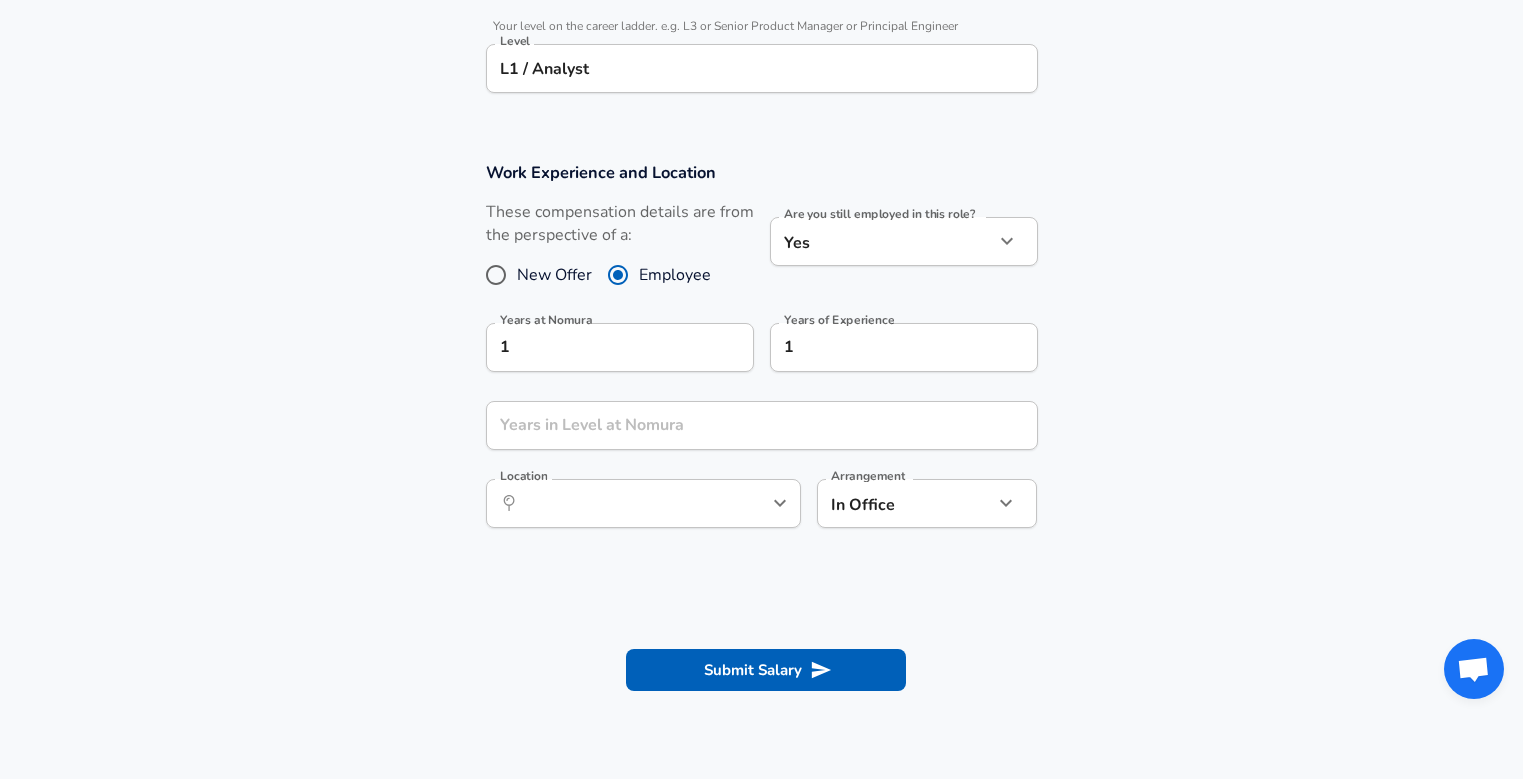scroll, scrollTop: 835, scrollLeft: 0, axis: vertical 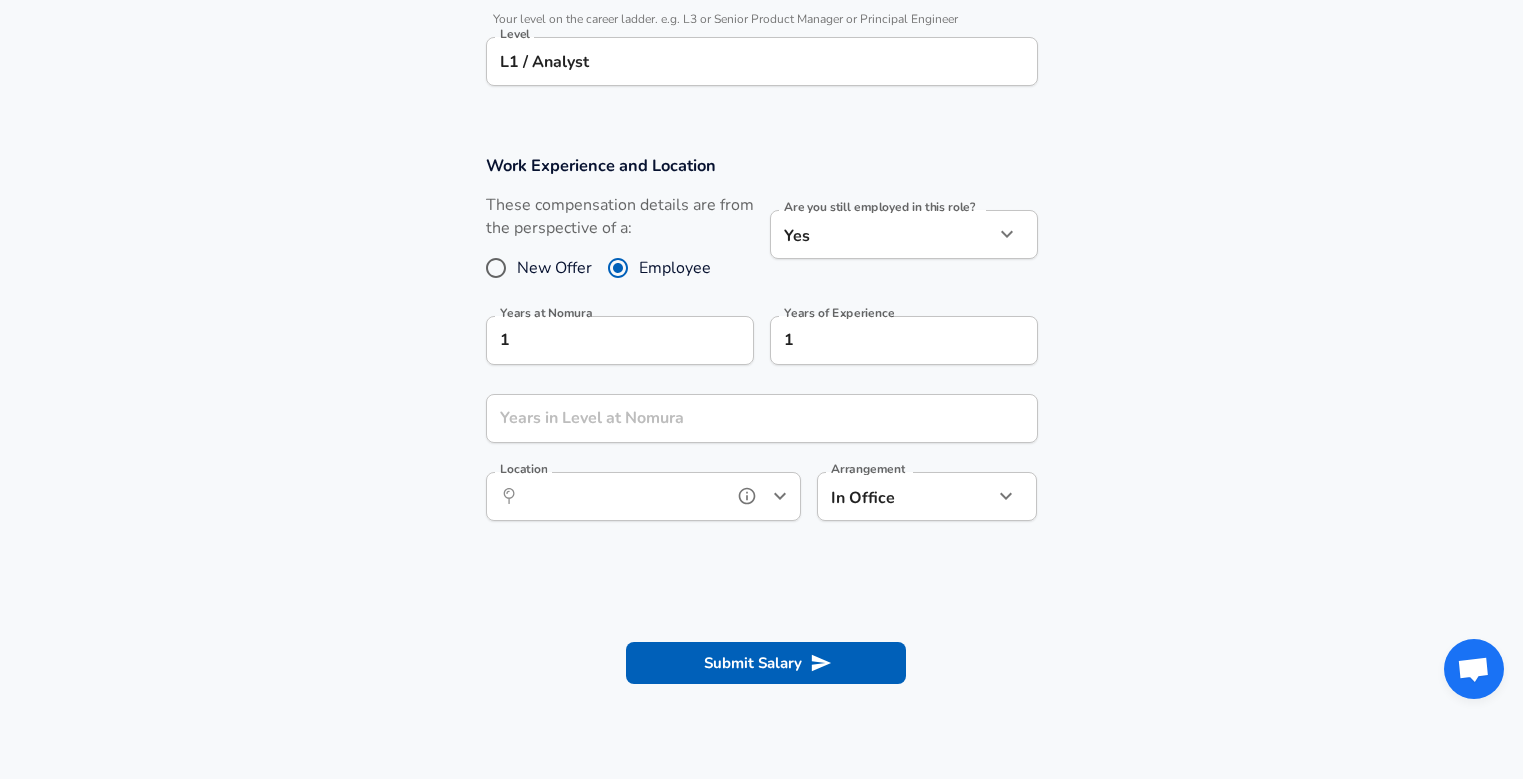 click on "Location" at bounding box center (621, 496) 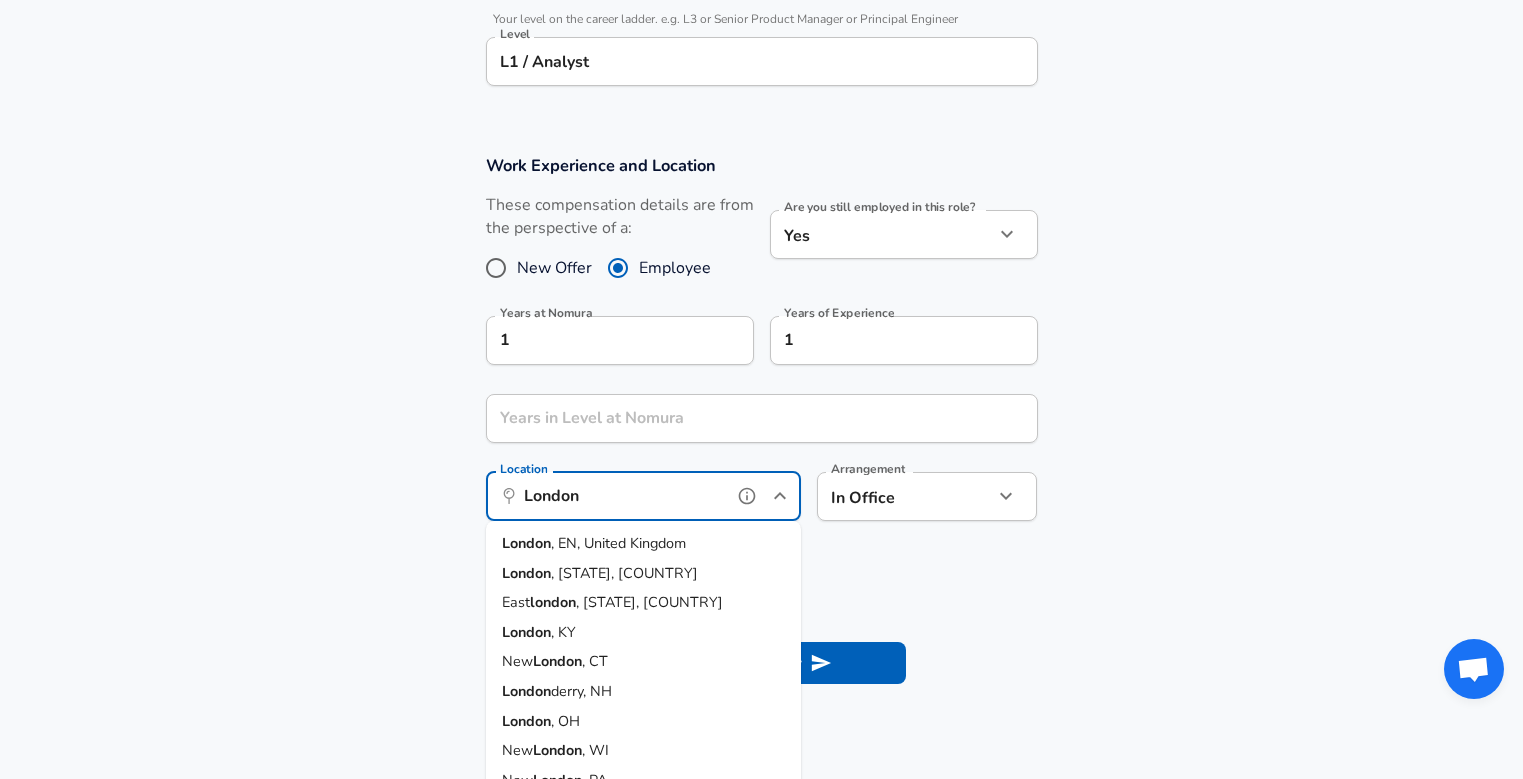 click on ", EN, United Kingdom" at bounding box center [618, 543] 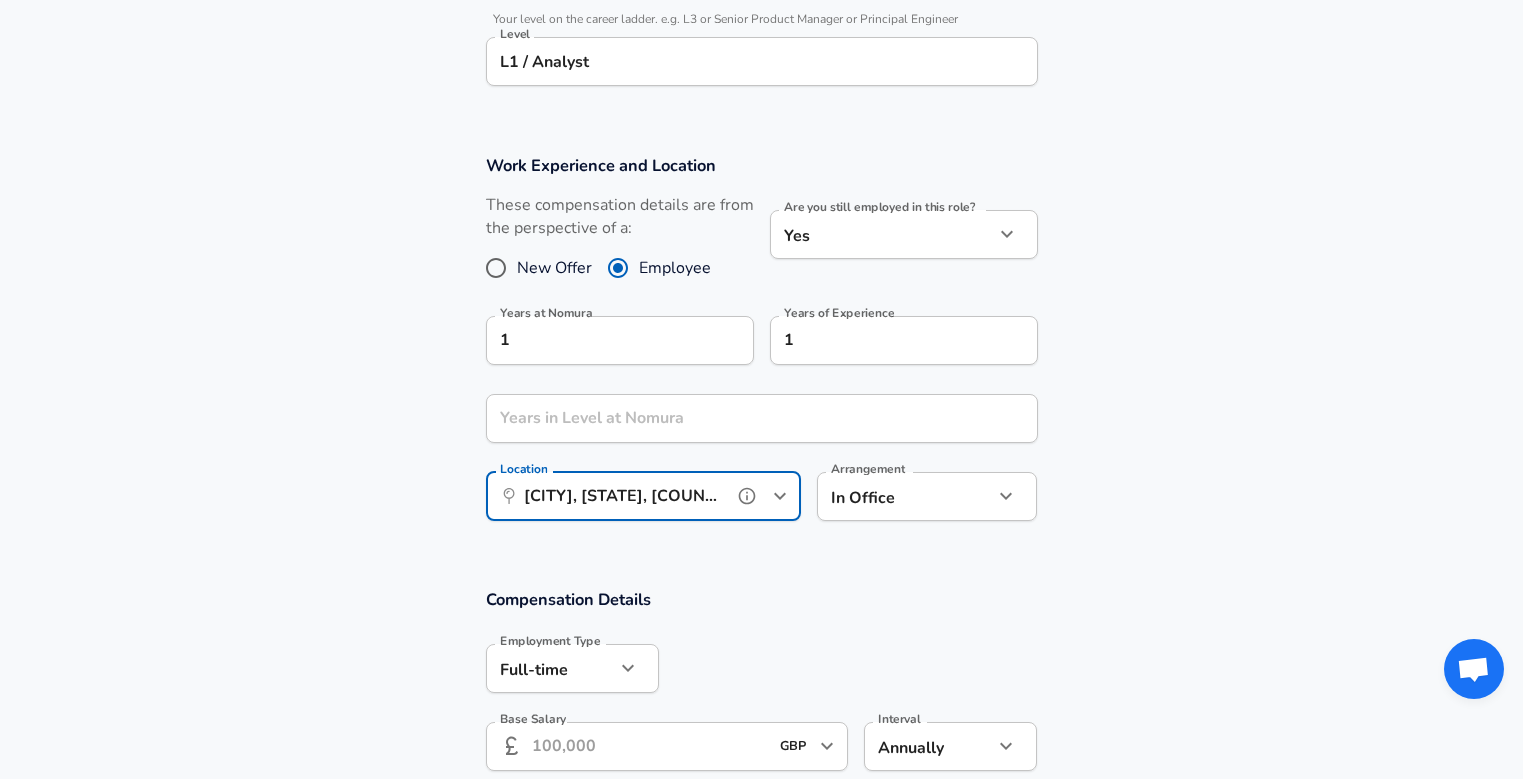 type on "[CITY], [STATE], [COUNTRY]" 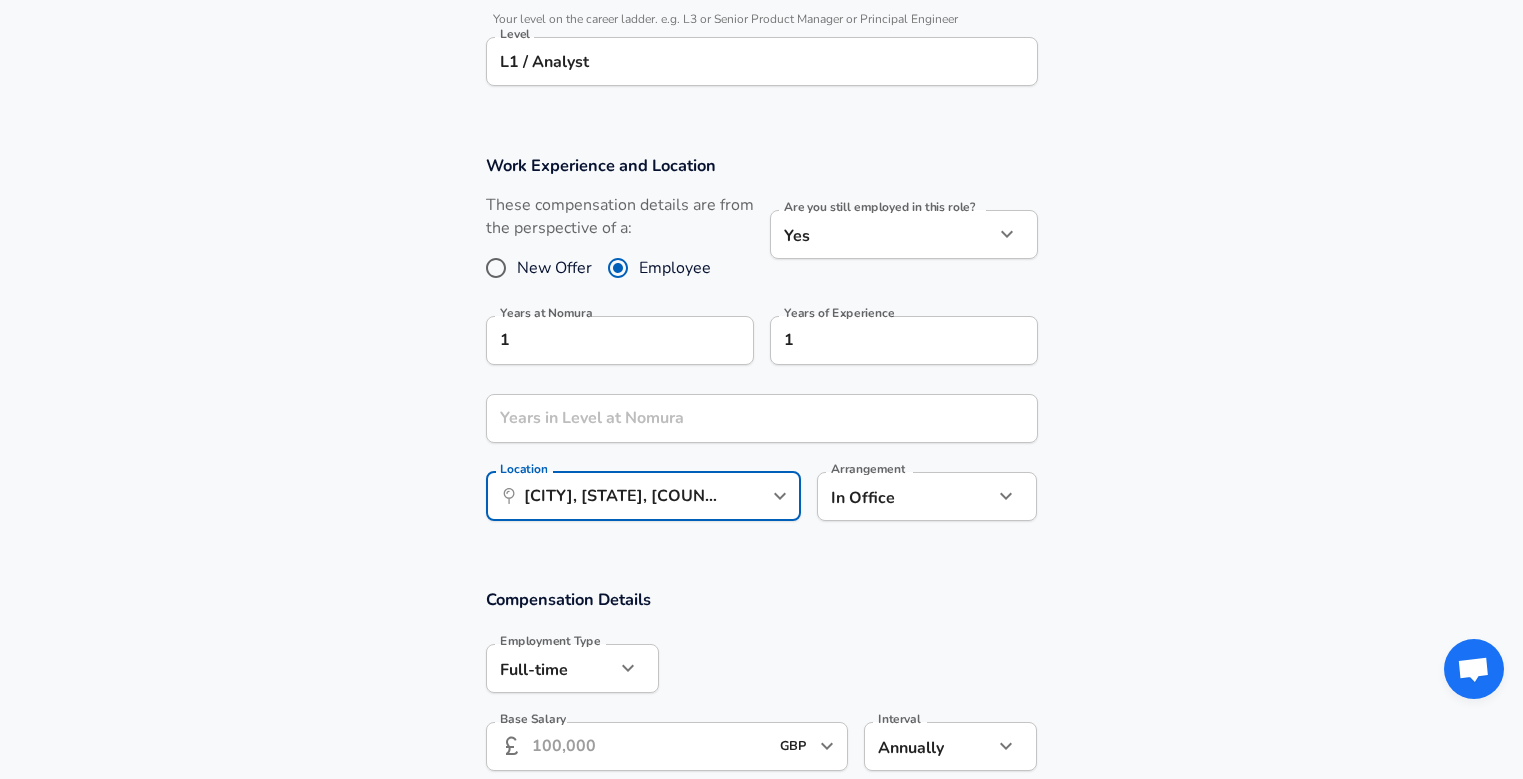 click on "We value your privacy We use cookies to enhance your browsing experience, serve personalized ads or content, and analyze our traffic. By clicking "Accept All", you consent to our use of cookies. Customize    Accept All   Customize Consent Preferences   We use cookies to help you navigate efficiently and perform certain functions. You will find detailed information about all cookies under each consent category below. The cookies that are categorized as "Necessary" are stored on your browser as they are essential for enabling the basic functionalities of the site. ...  Show more Necessary Always Active Necessary cookies are required to enable the basic features of this site, such as providing secure log-in or adjusting your consent preferences. These cookies do not store any personally identifiable data. Cookie _GRECAPTCHA Duration 5 months 27 days Description Google Recaptcha service sets this cookie to identify bots to protect the website against malicious spam attacks. Cookie __stripe_mid Duration 1 year MR" at bounding box center (761, -446) 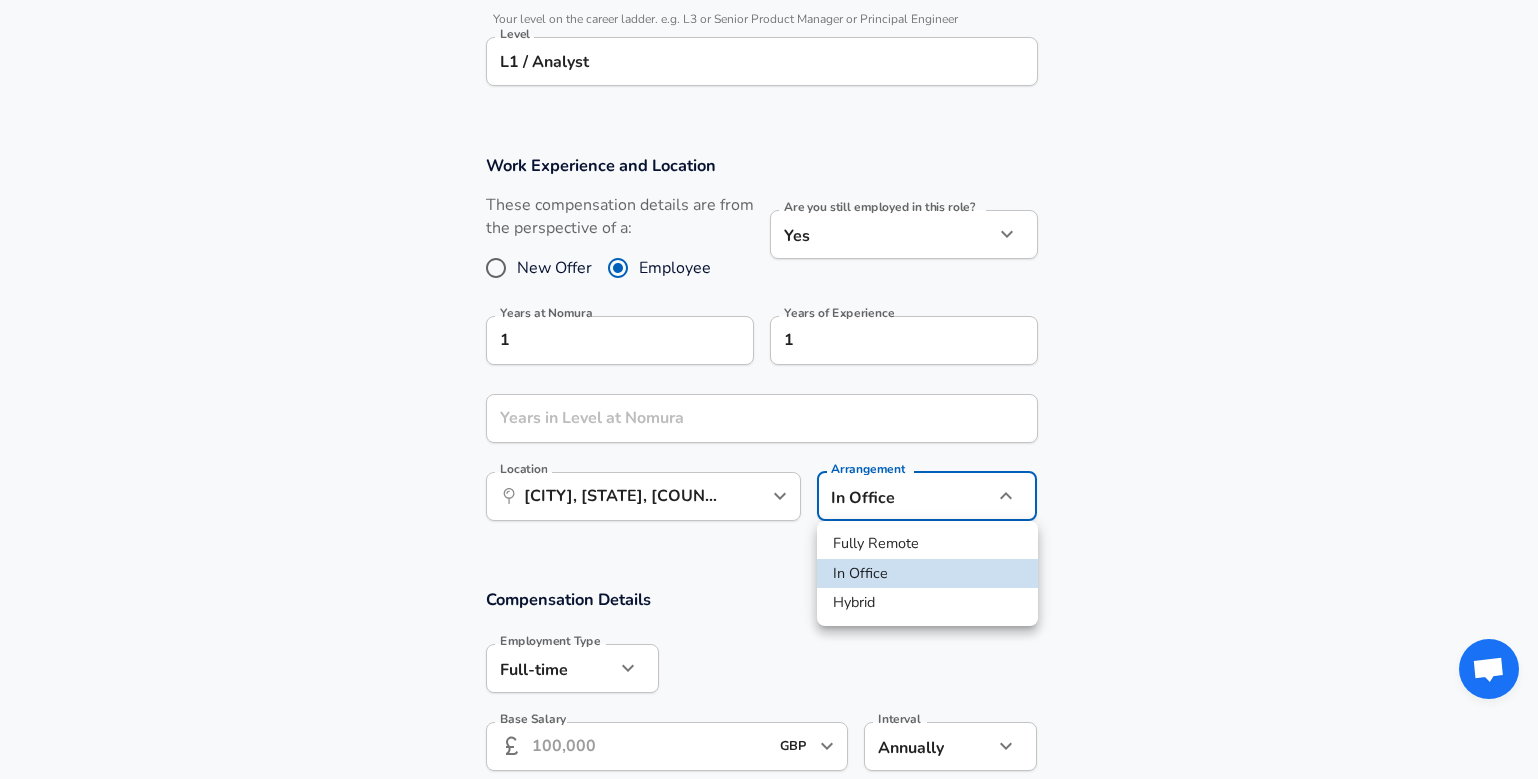 click on "Hybrid" at bounding box center [927, 603] 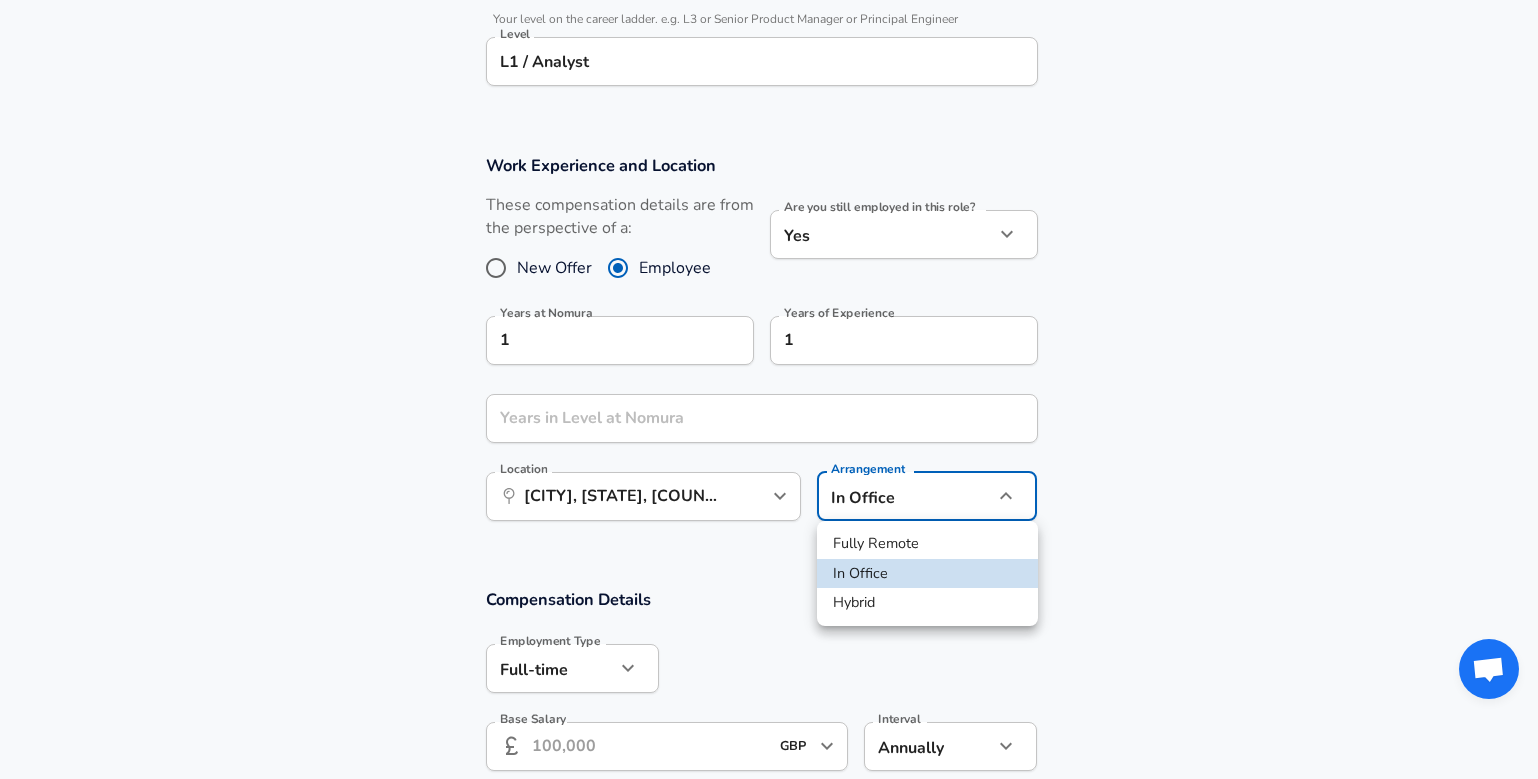 click at bounding box center (769, 389) 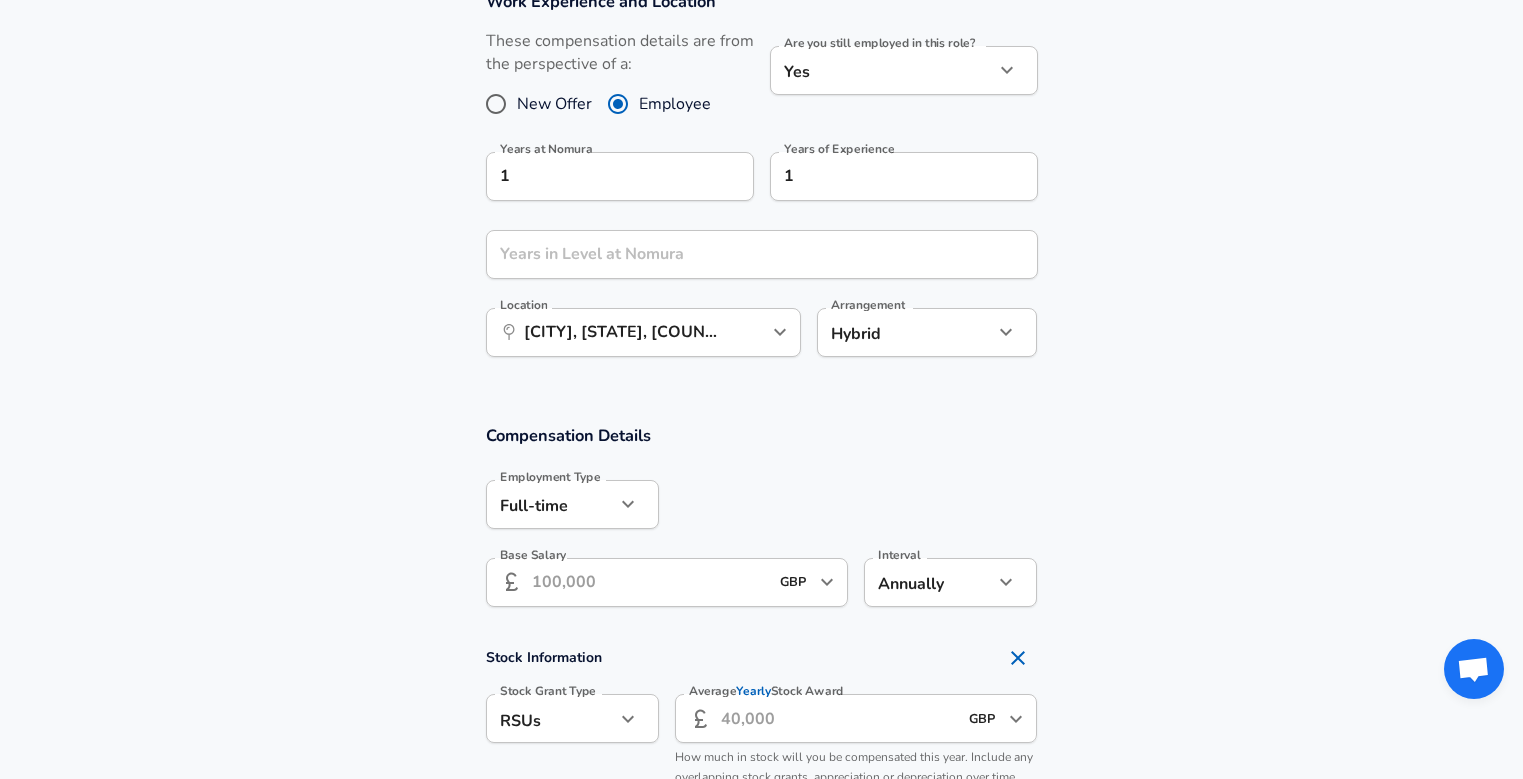 scroll, scrollTop: 1143, scrollLeft: 0, axis: vertical 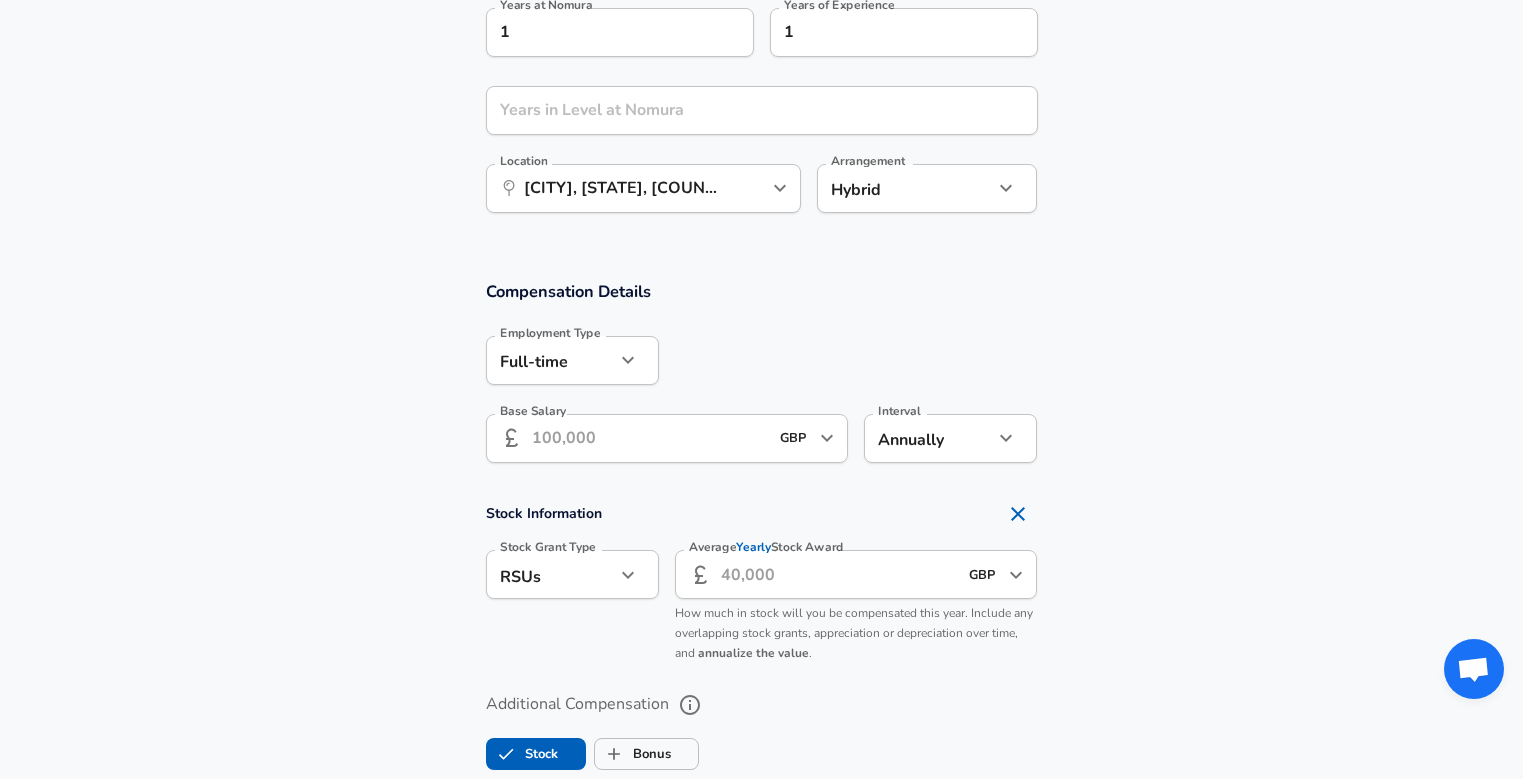 click on "Base Salary" at bounding box center (650, 438) 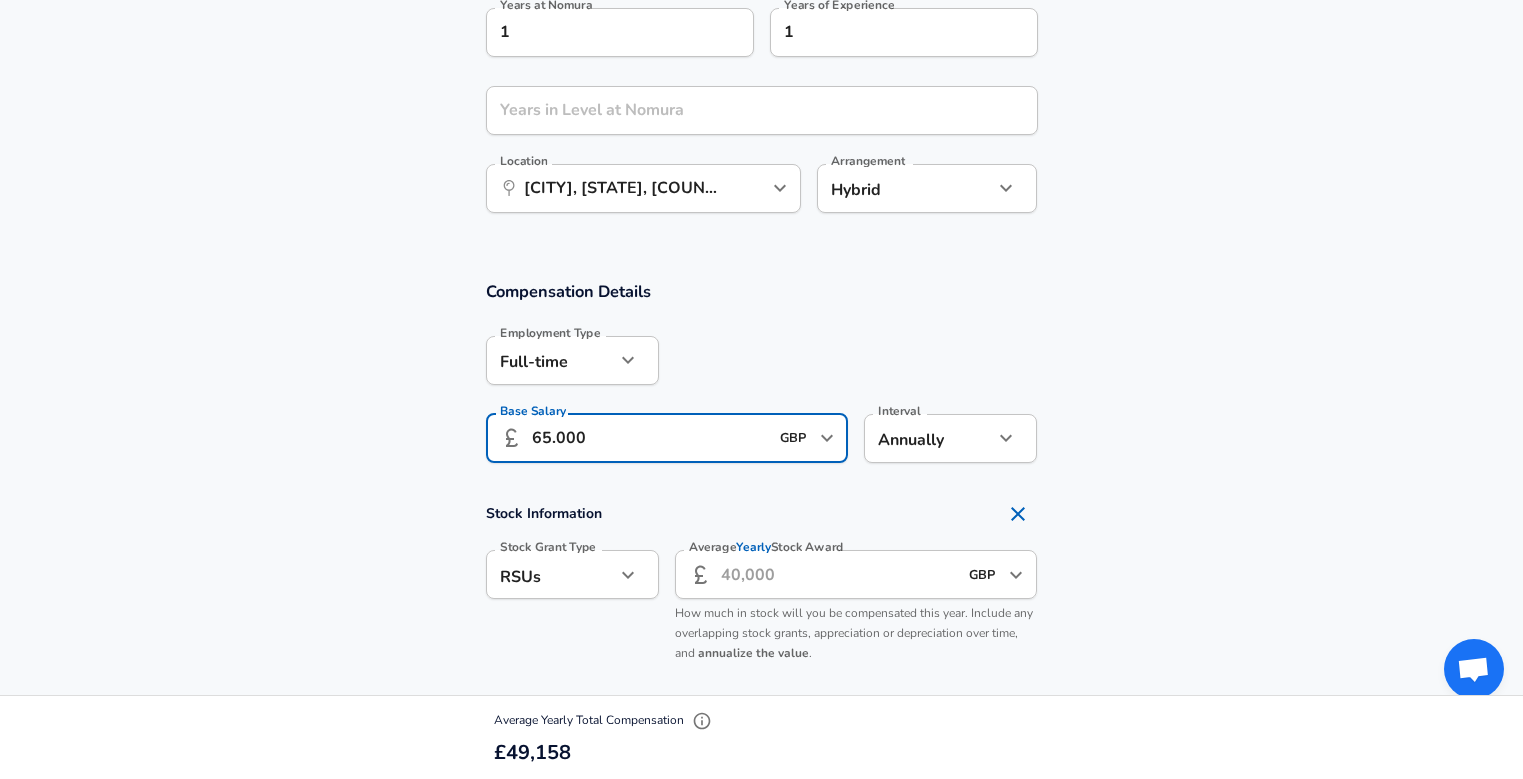 type on "65.000" 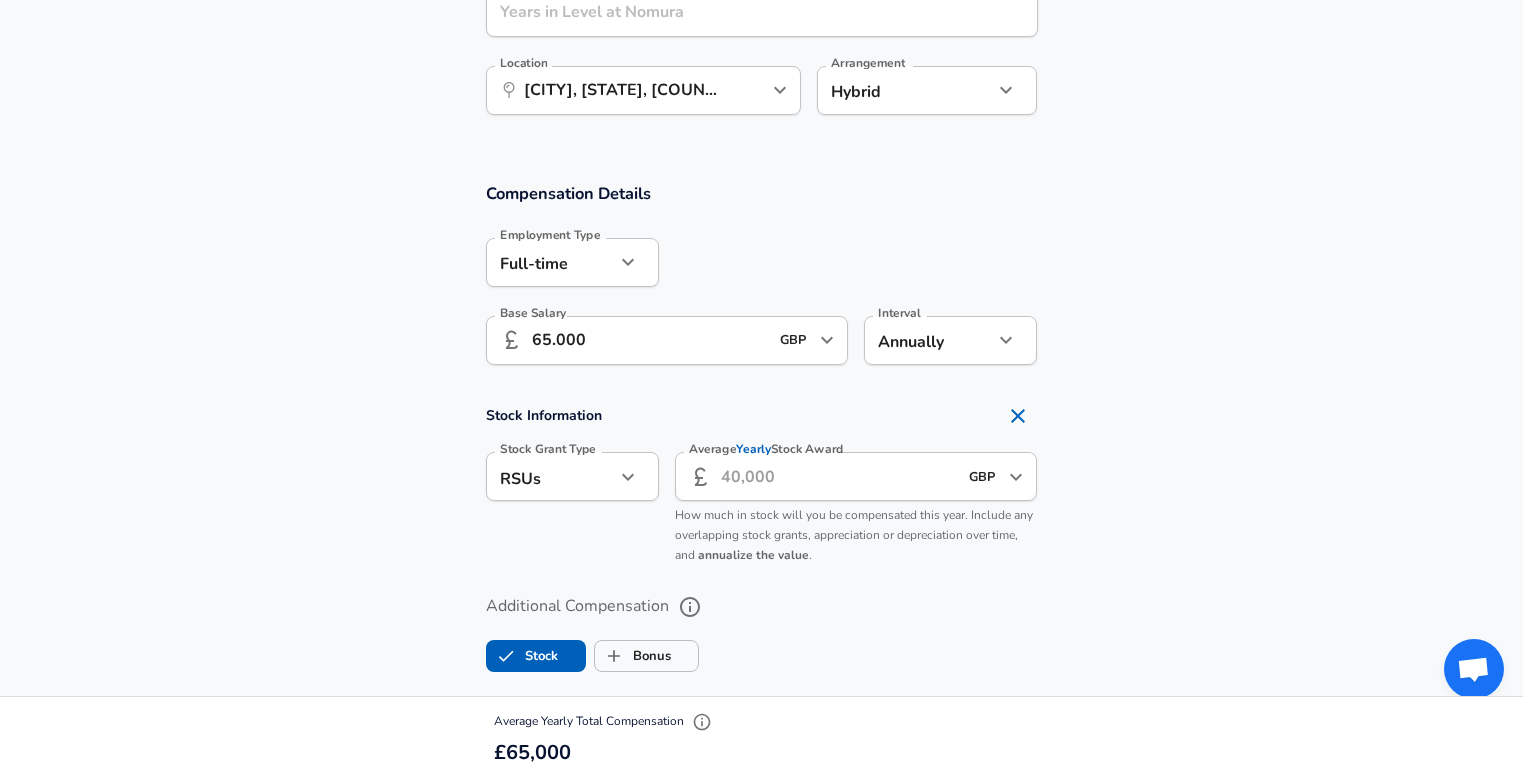 scroll, scrollTop: 1252, scrollLeft: 0, axis: vertical 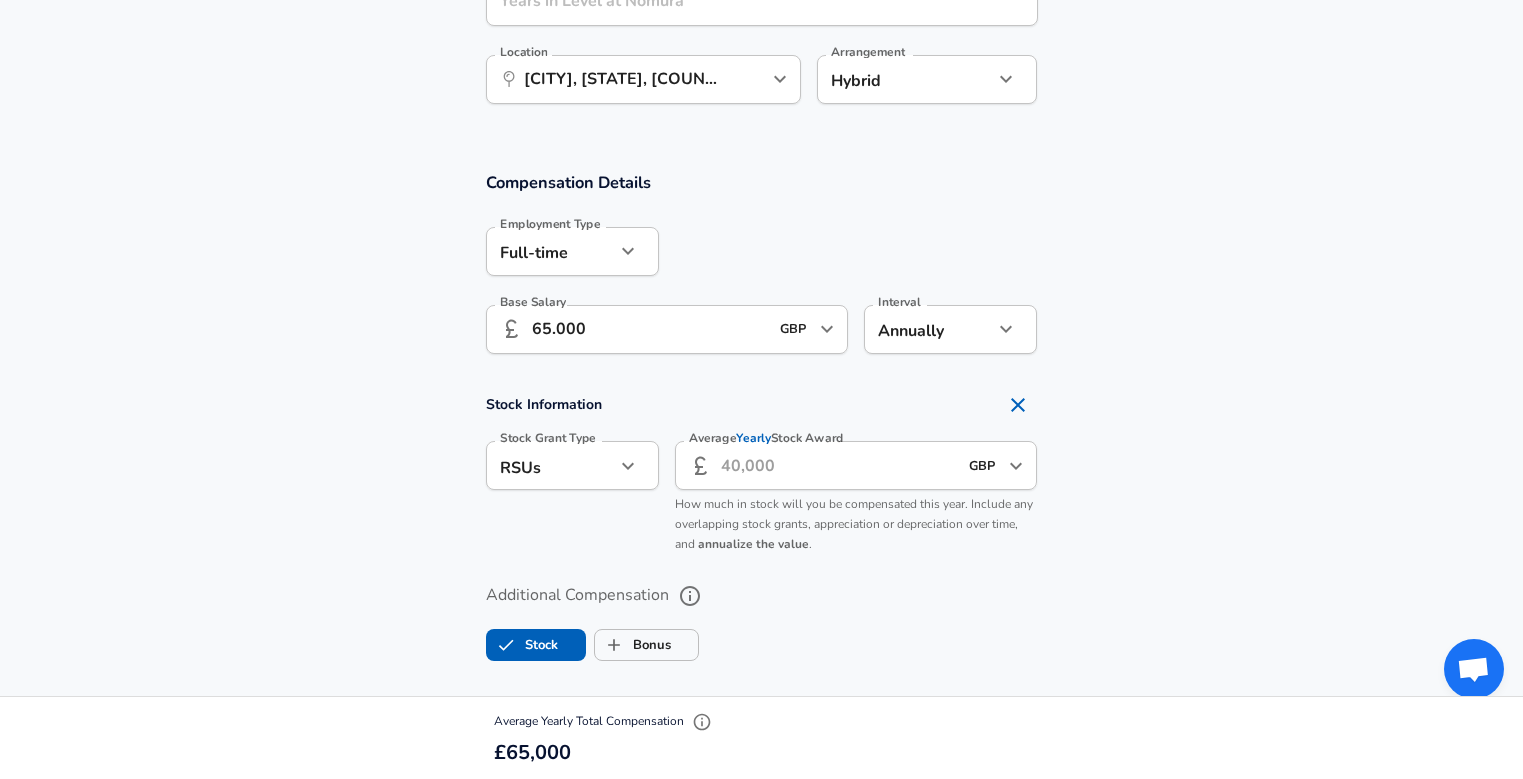 click on "Average  Yearly  Stock Award" at bounding box center [839, 465] 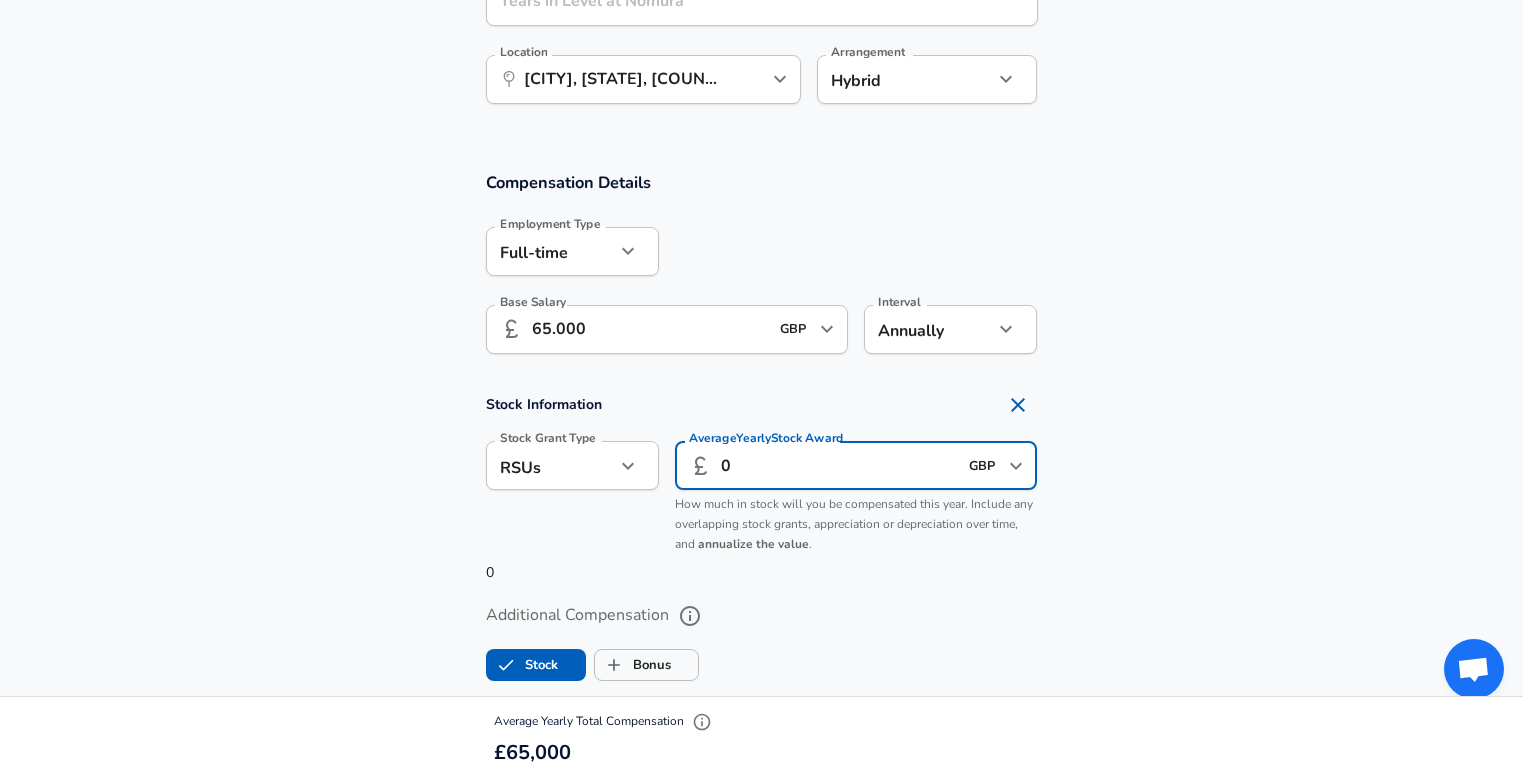 type on "0" 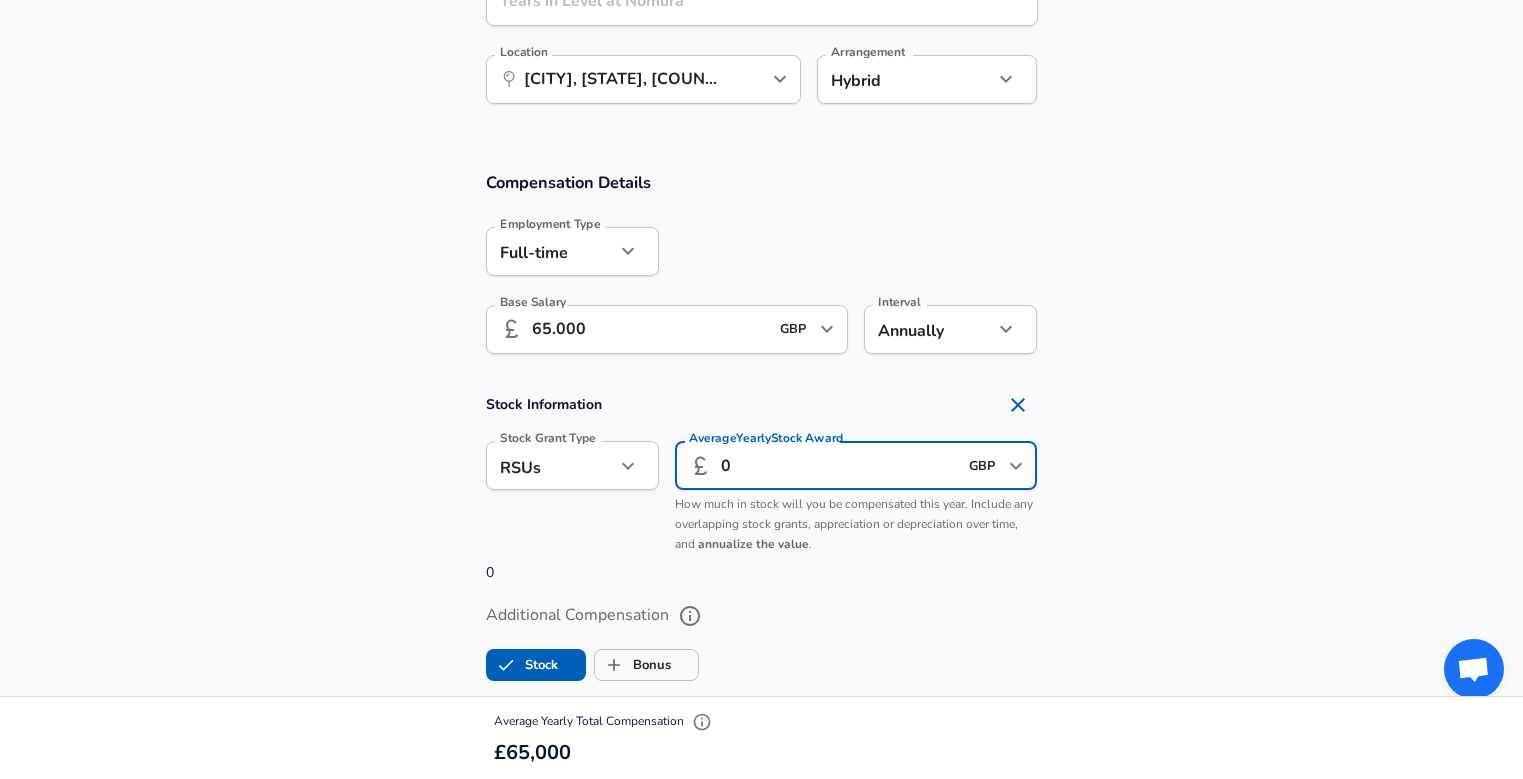 click on "Stock Information  Stock Grant Type RSUs stock Stock Grant Type Average  Yearly  Stock Award ​ 0 GBP ​ Average  Yearly  Stock Award   How much in stock will you be compensated this year. Include any overlapping stock grants, appreciation or depreciation over time, and   annualize the value . 0" at bounding box center [761, 484] 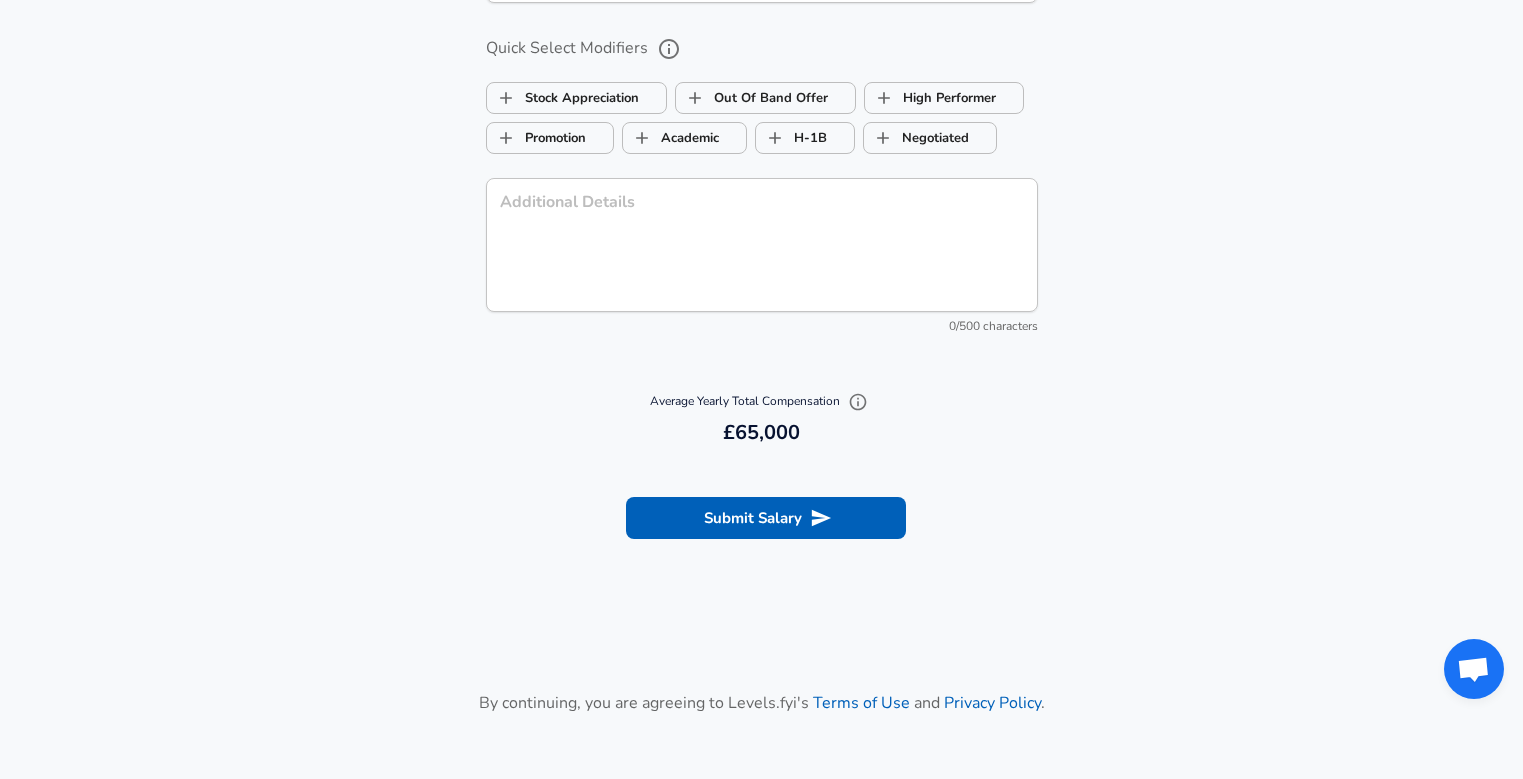 scroll, scrollTop: 2185, scrollLeft: 0, axis: vertical 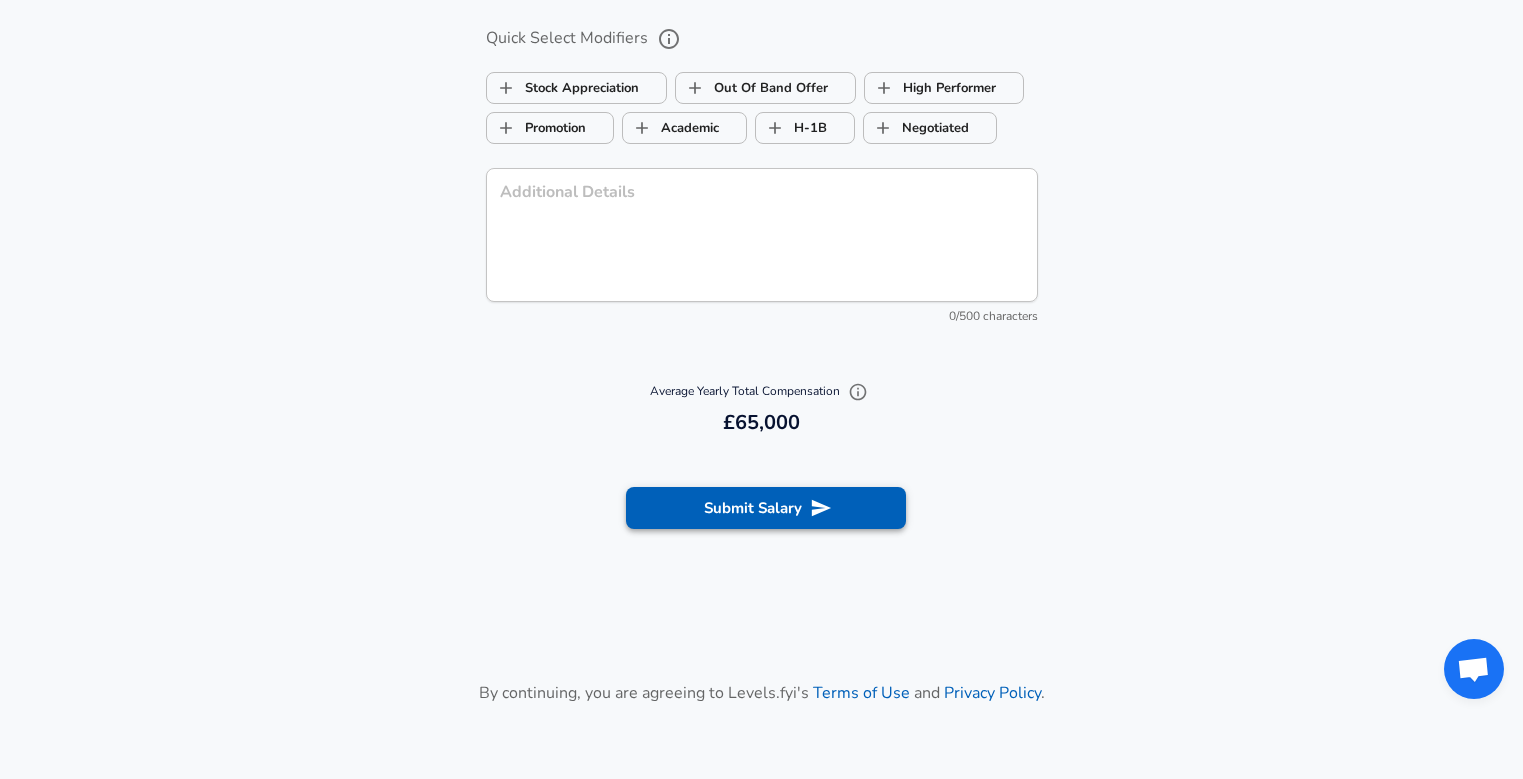 click on "Submit Salary" at bounding box center [766, 508] 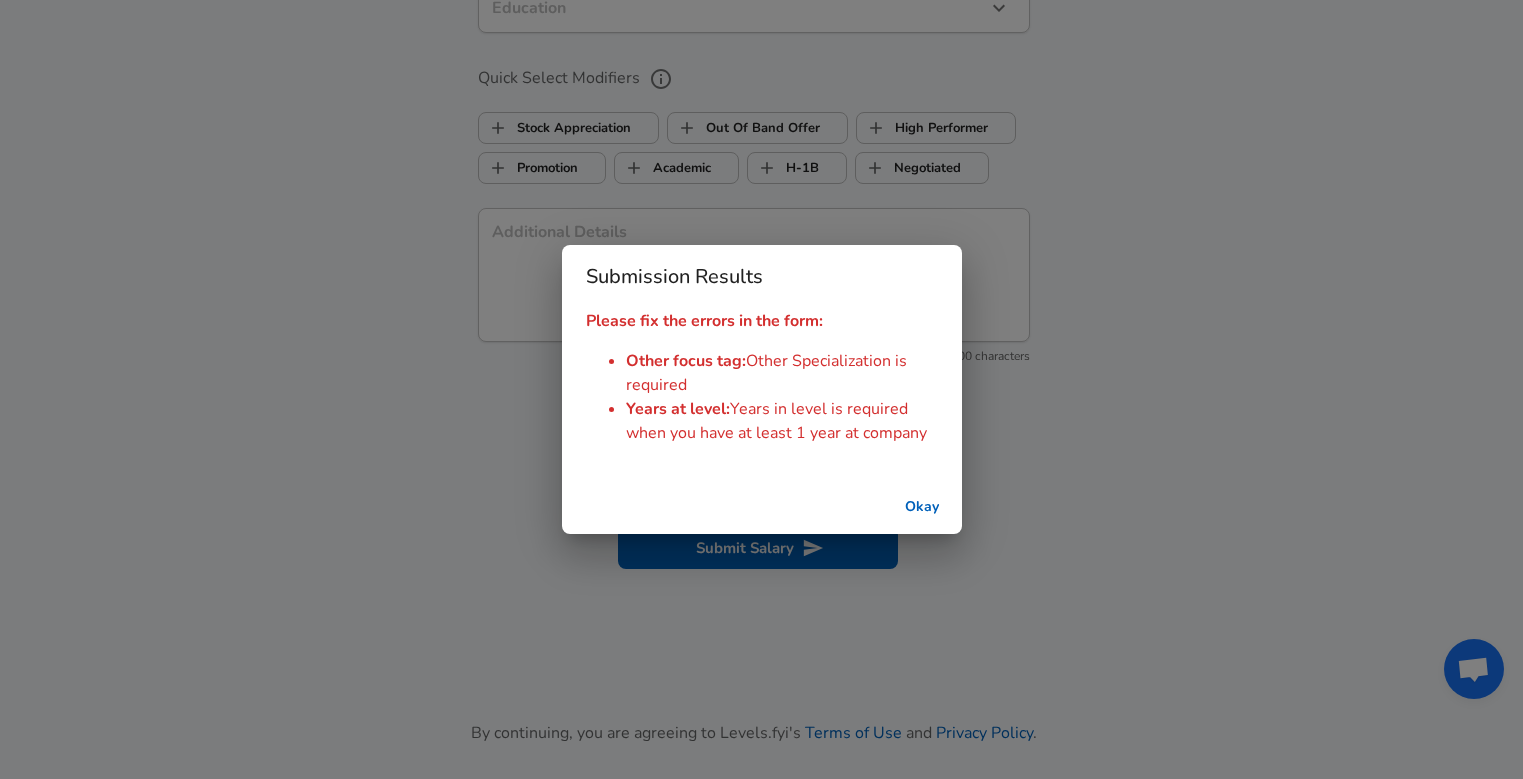 scroll, scrollTop: 2224, scrollLeft: 0, axis: vertical 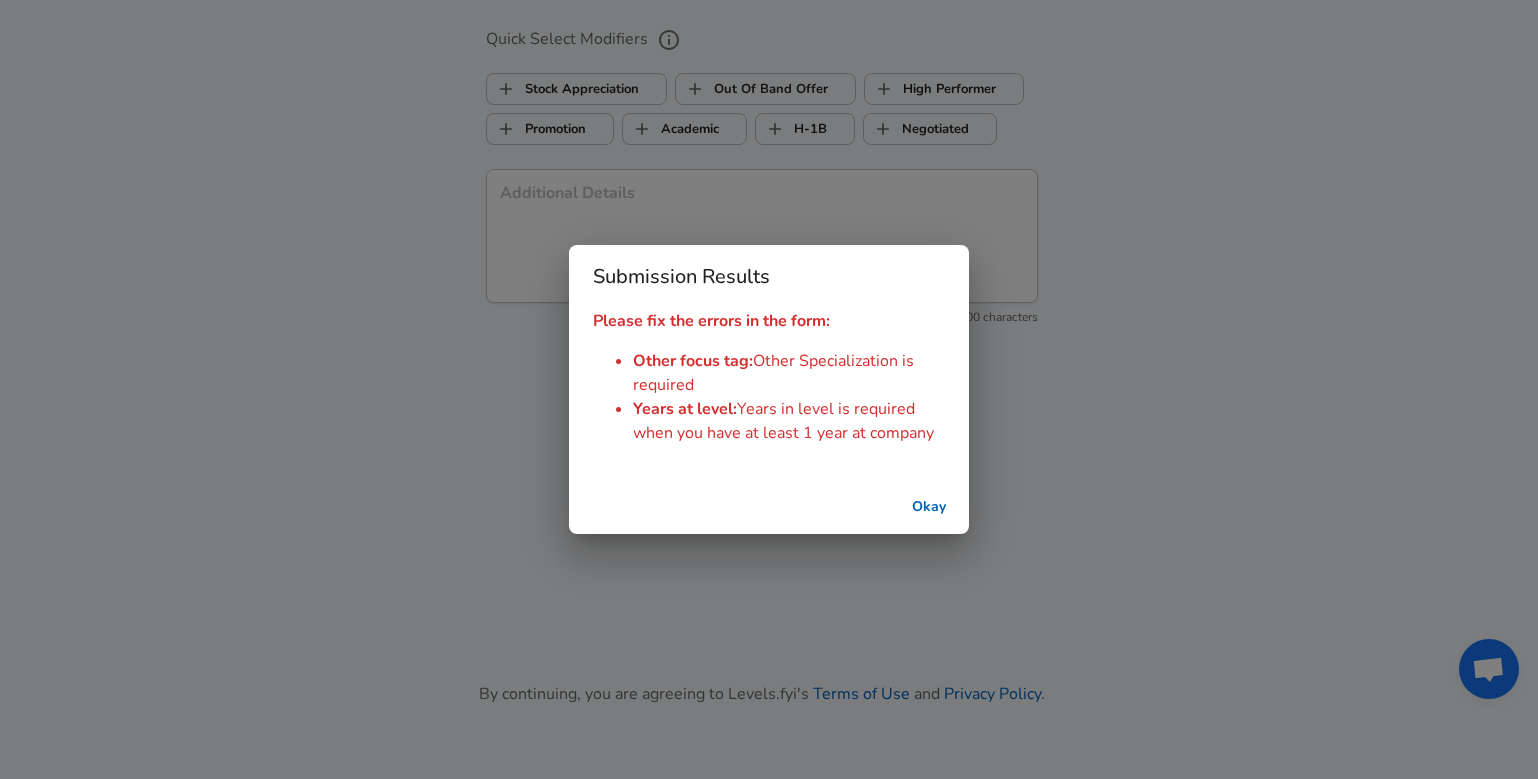 drag, startPoint x: 912, startPoint y: 521, endPoint x: 832, endPoint y: 491, distance: 85.44004 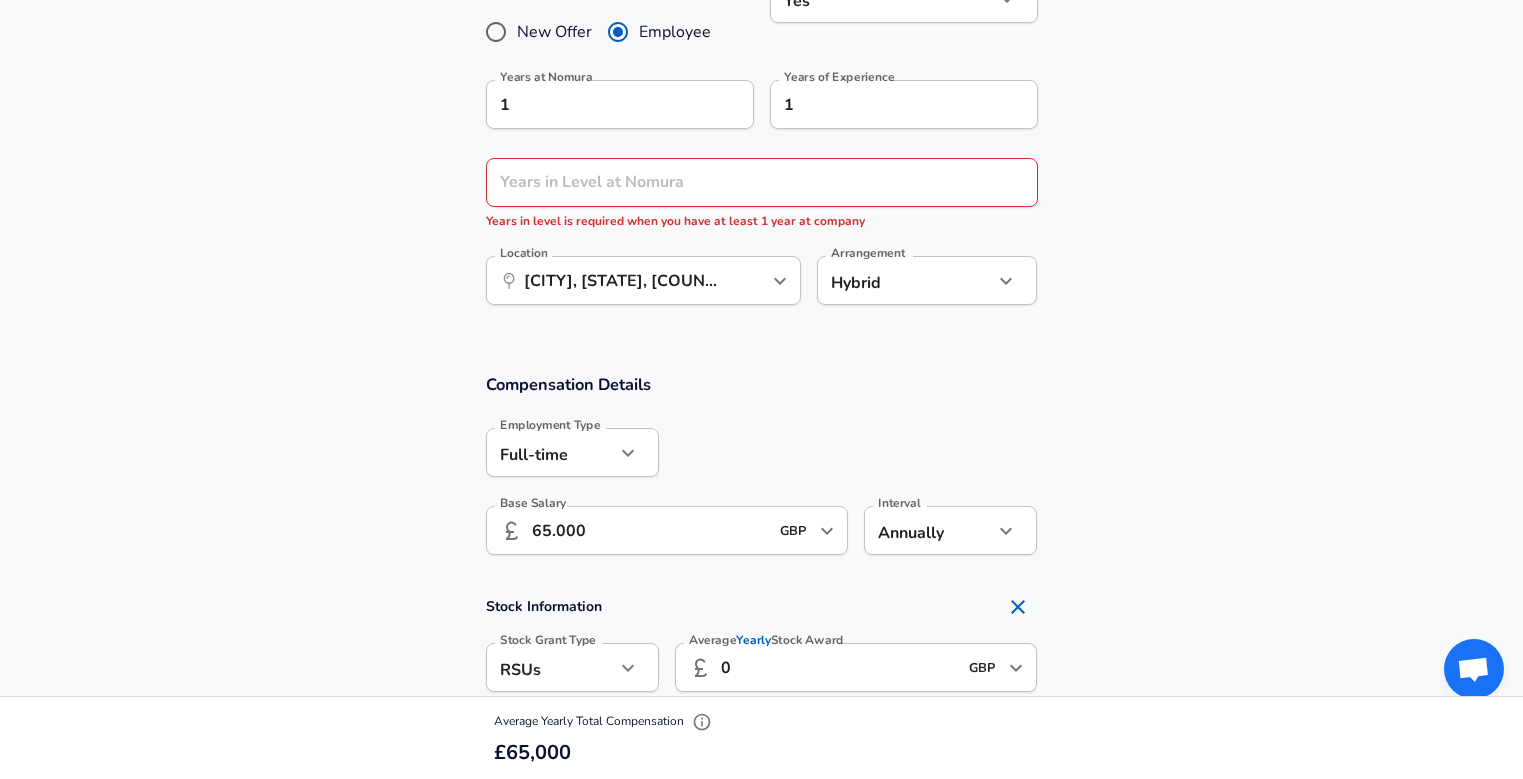 scroll, scrollTop: 832, scrollLeft: 0, axis: vertical 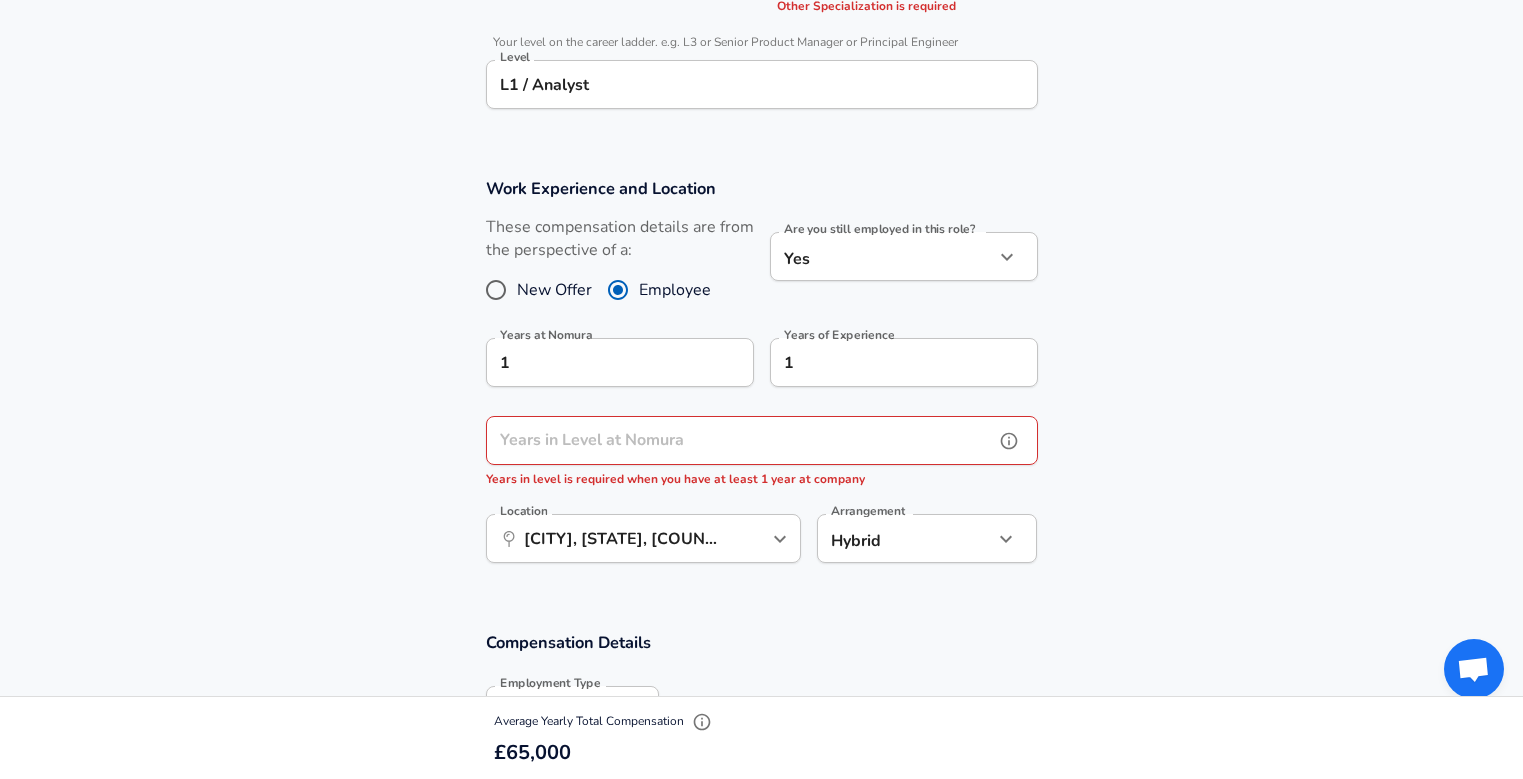 click on "Years in Level at Nomura Years in Level at Nomura Years in level is required when you have at least 1 year at company" at bounding box center (762, 453) 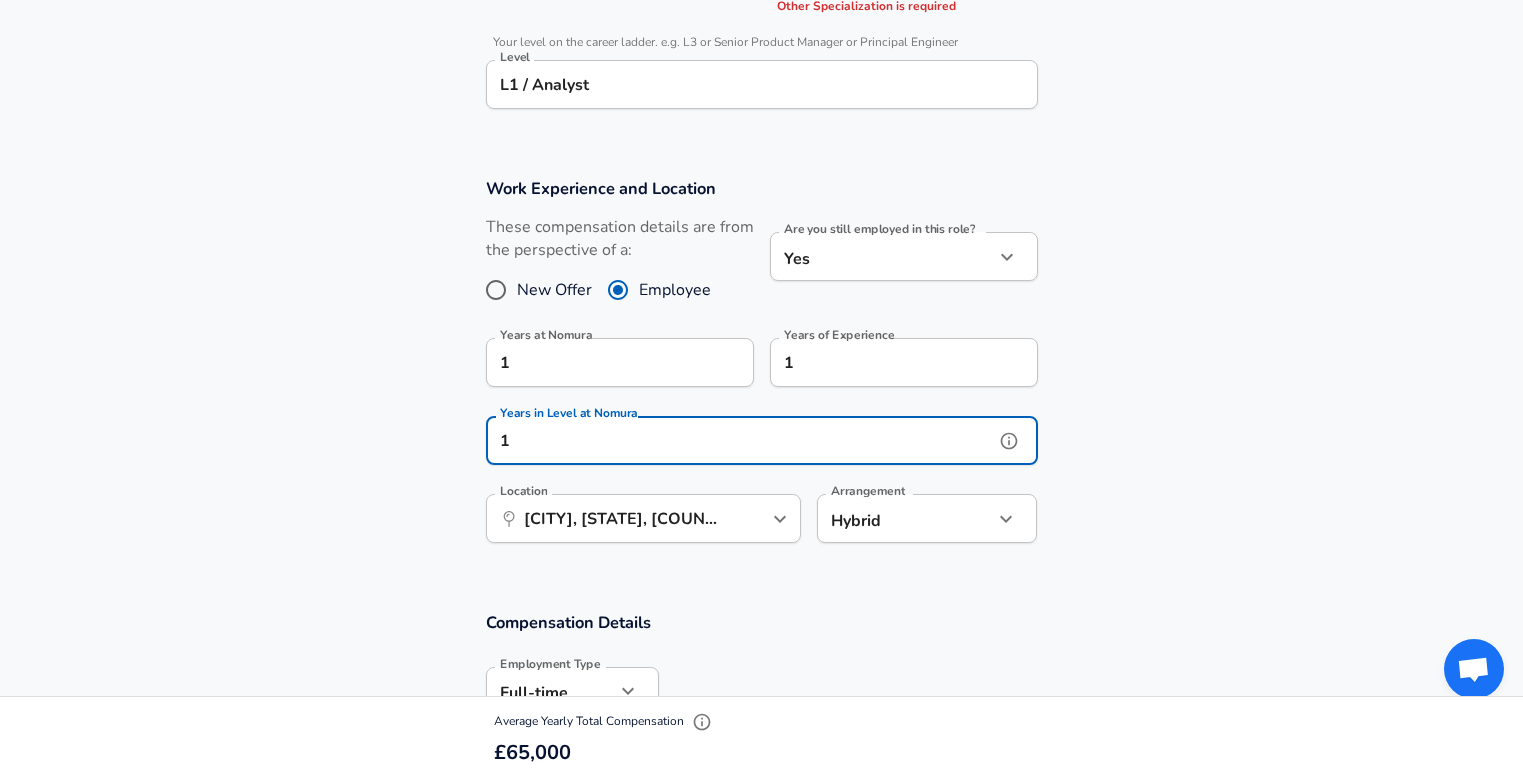 type on "1" 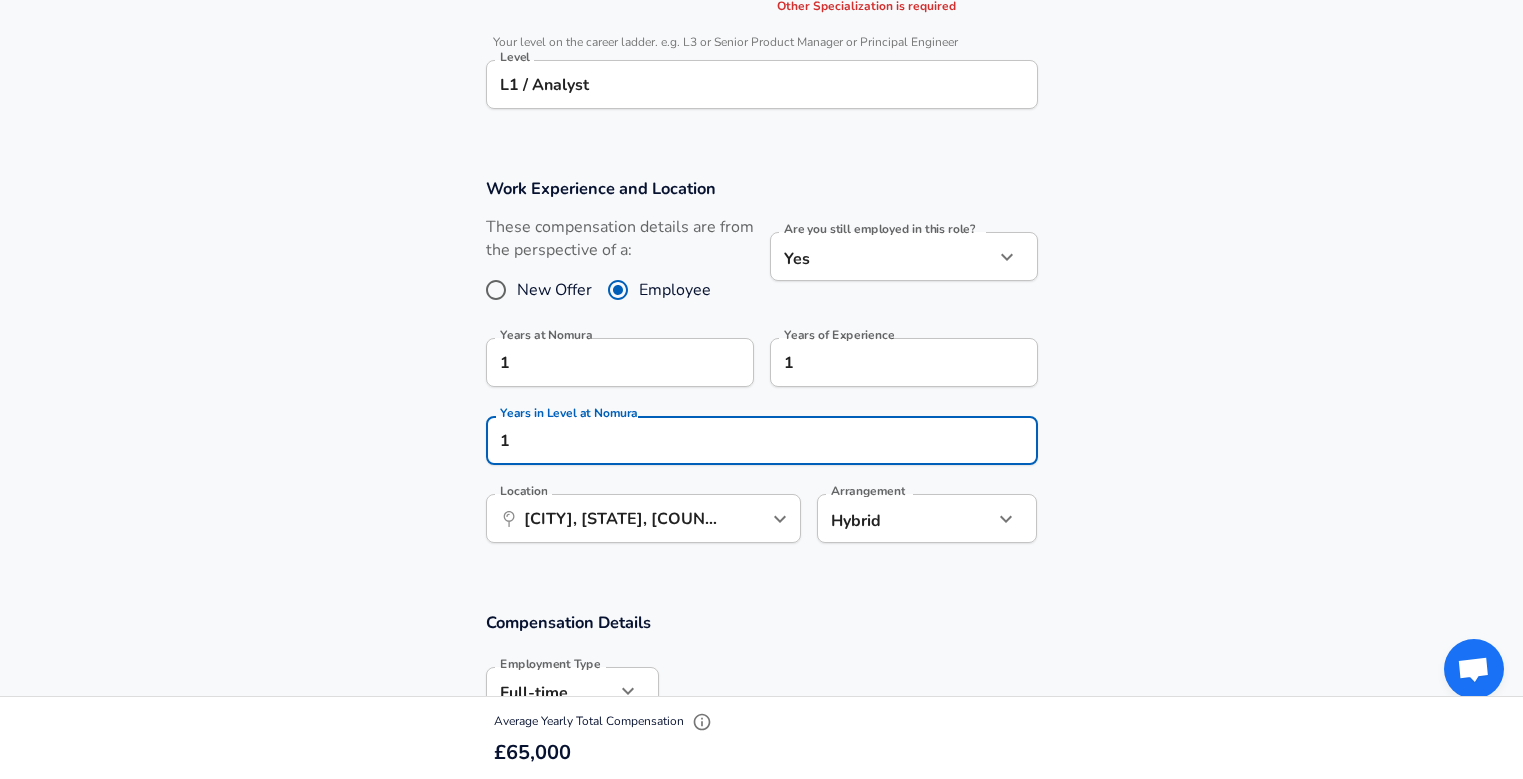 click on "Work Experience and Location These compensation details are from the perspective of a: New Offer Employee Are you still employed in this role? Yes yes Are you still employed in this role? Years at Nomura 1 Years at Nomura Years of Experience 1 Years of Experience Years in Level at Nomura Years in Level at Nomura Location ​ [CITY], [STATE], [COUNTRY] Location Arrangement Hybrid hybrid Arrangement" at bounding box center [761, 371] 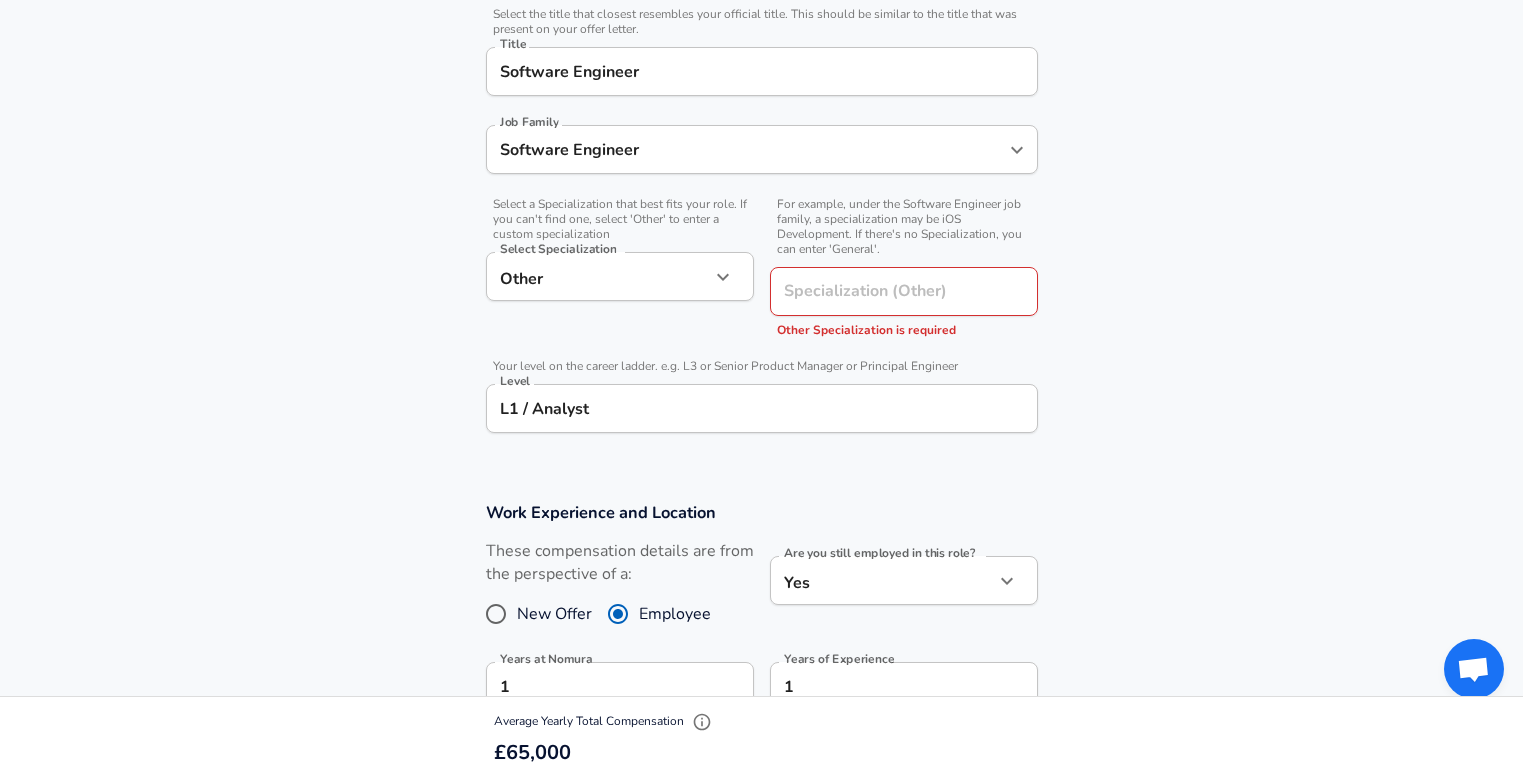 scroll, scrollTop: 499, scrollLeft: 0, axis: vertical 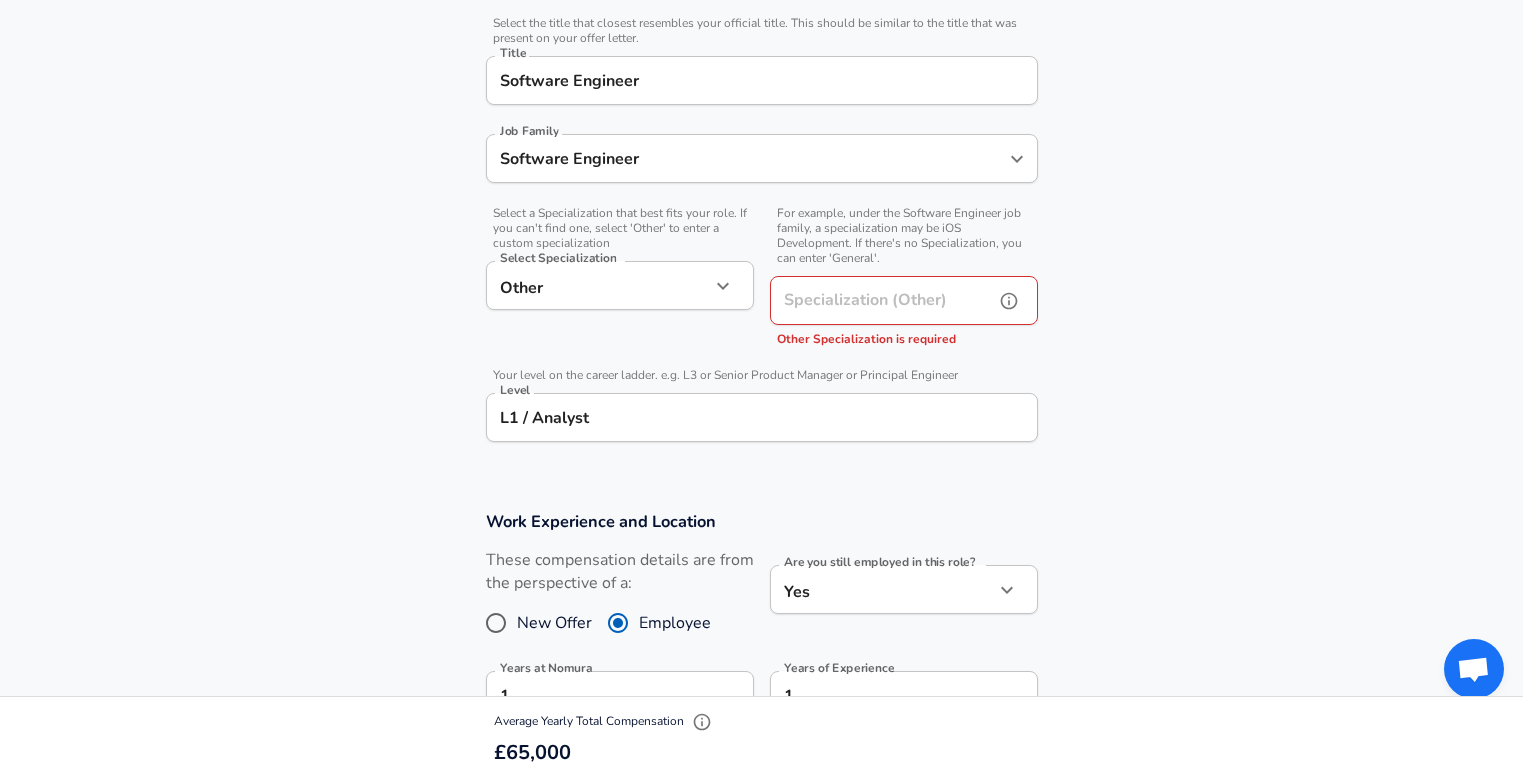 click on "Specialization (Other) Specialization (Other) Other Specialization is required" at bounding box center [904, 313] 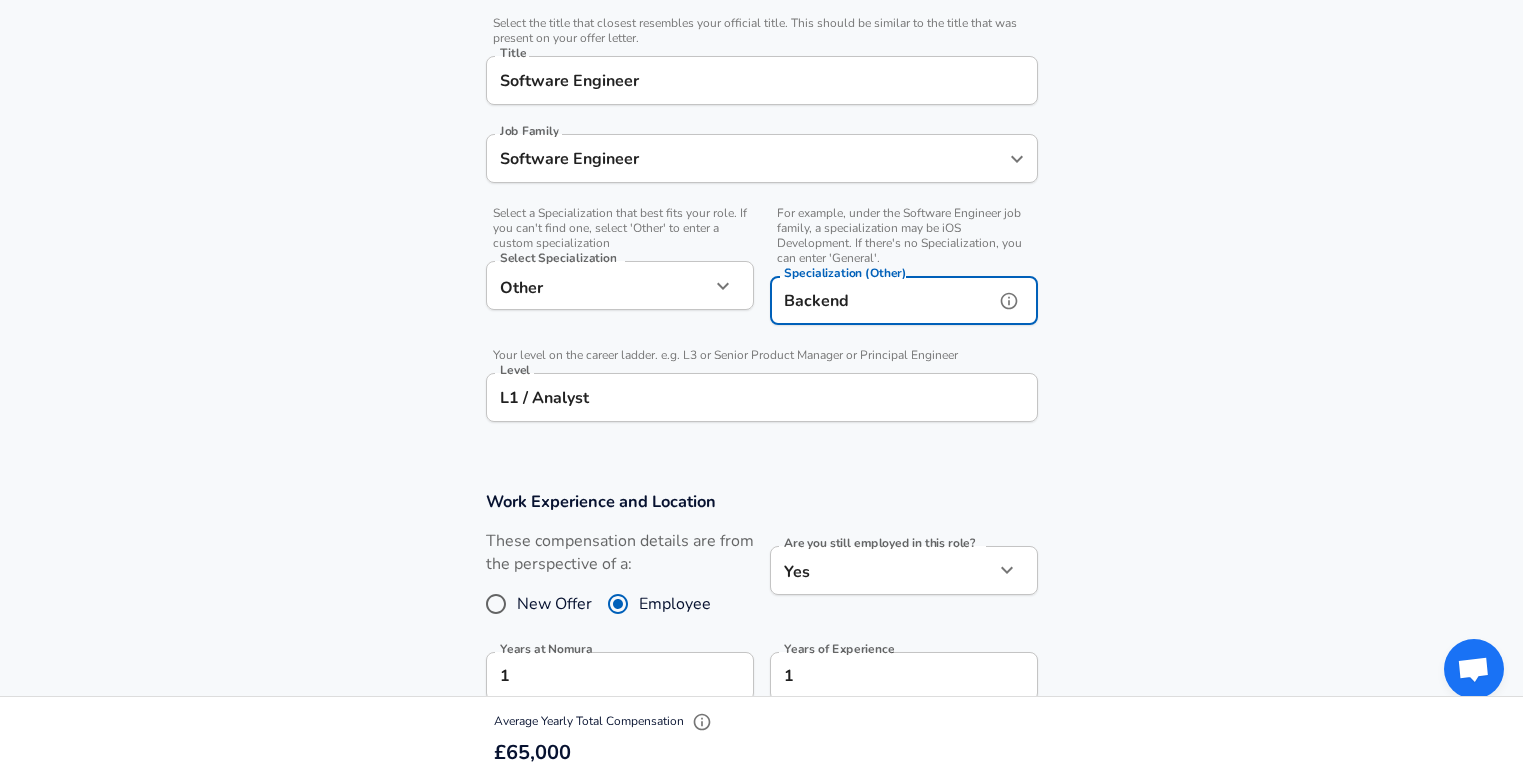 type on "Backend" 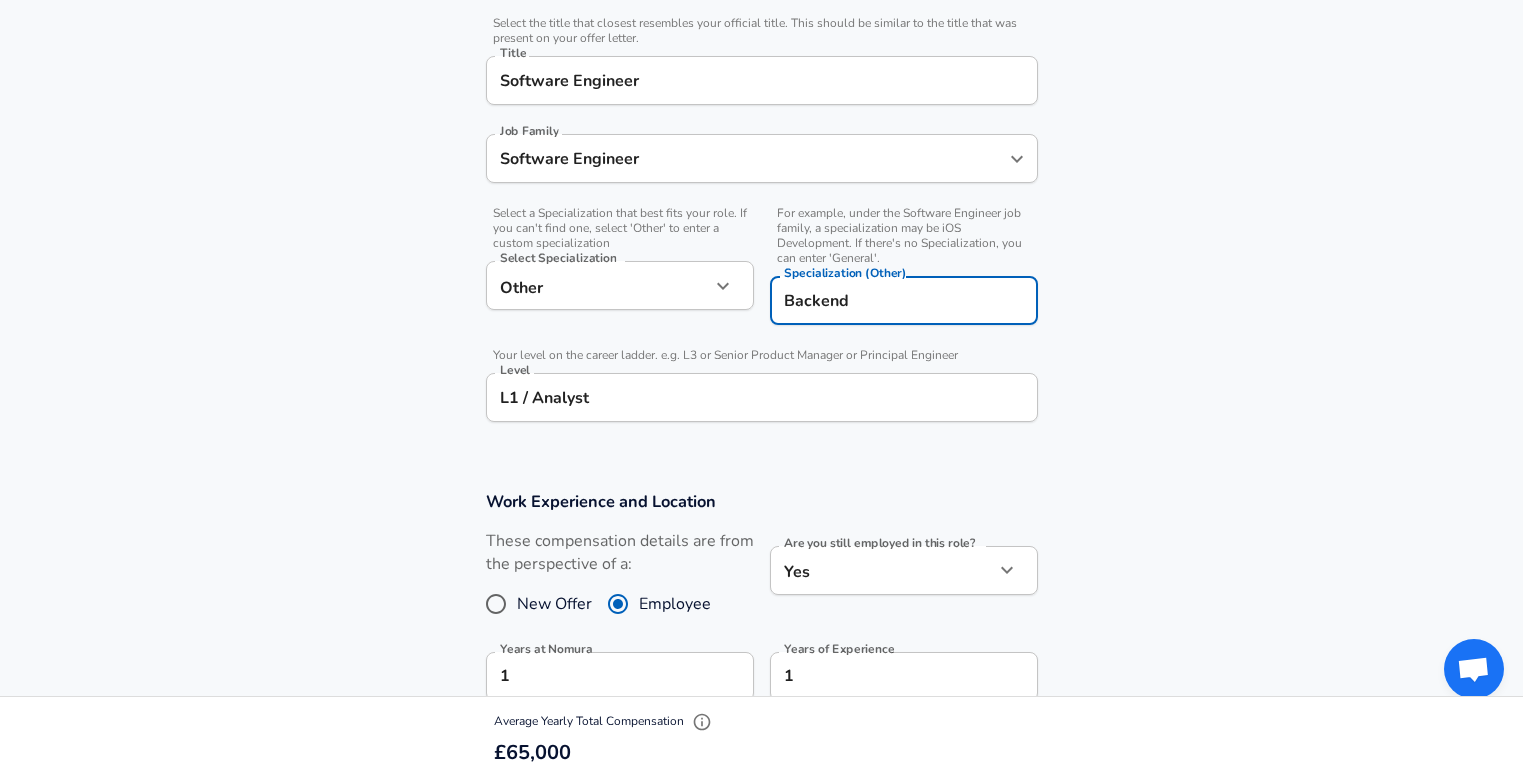 click on "Work Experience and Location These compensation details are from the perspective of a: New Offer Employee Are you still employed in this role? Yes yes Are you still employed in this role? Years at Nomura 1 Years at Nomura Years of Experience 1 Years of Experience Years in Level at Nomura Years in Level at Nomura Location ​ [CITY], [STATE], [COUNTRY] Location Arrangement Hybrid hybrid Arrangement" at bounding box center (761, 684) 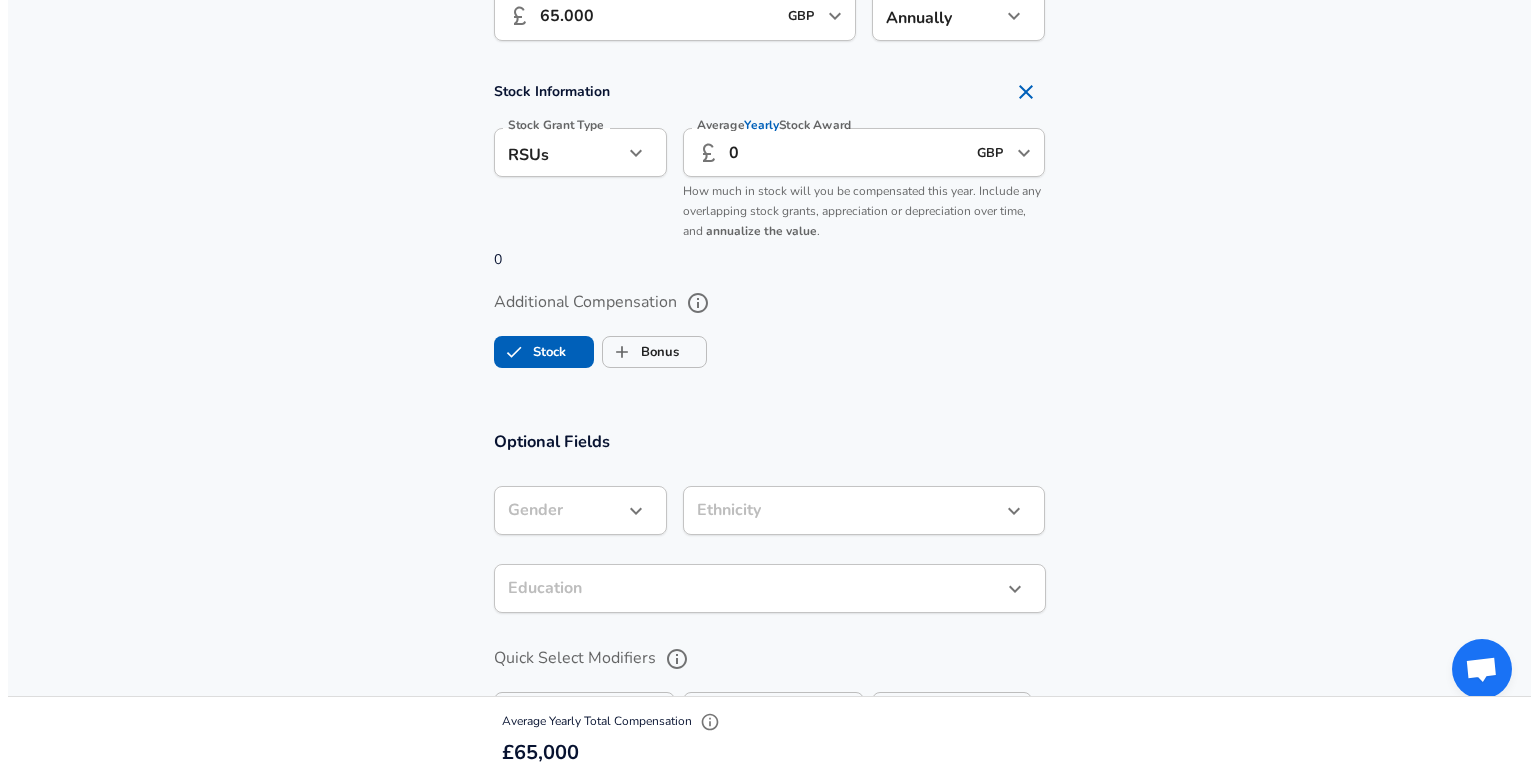 scroll, scrollTop: 1932, scrollLeft: 0, axis: vertical 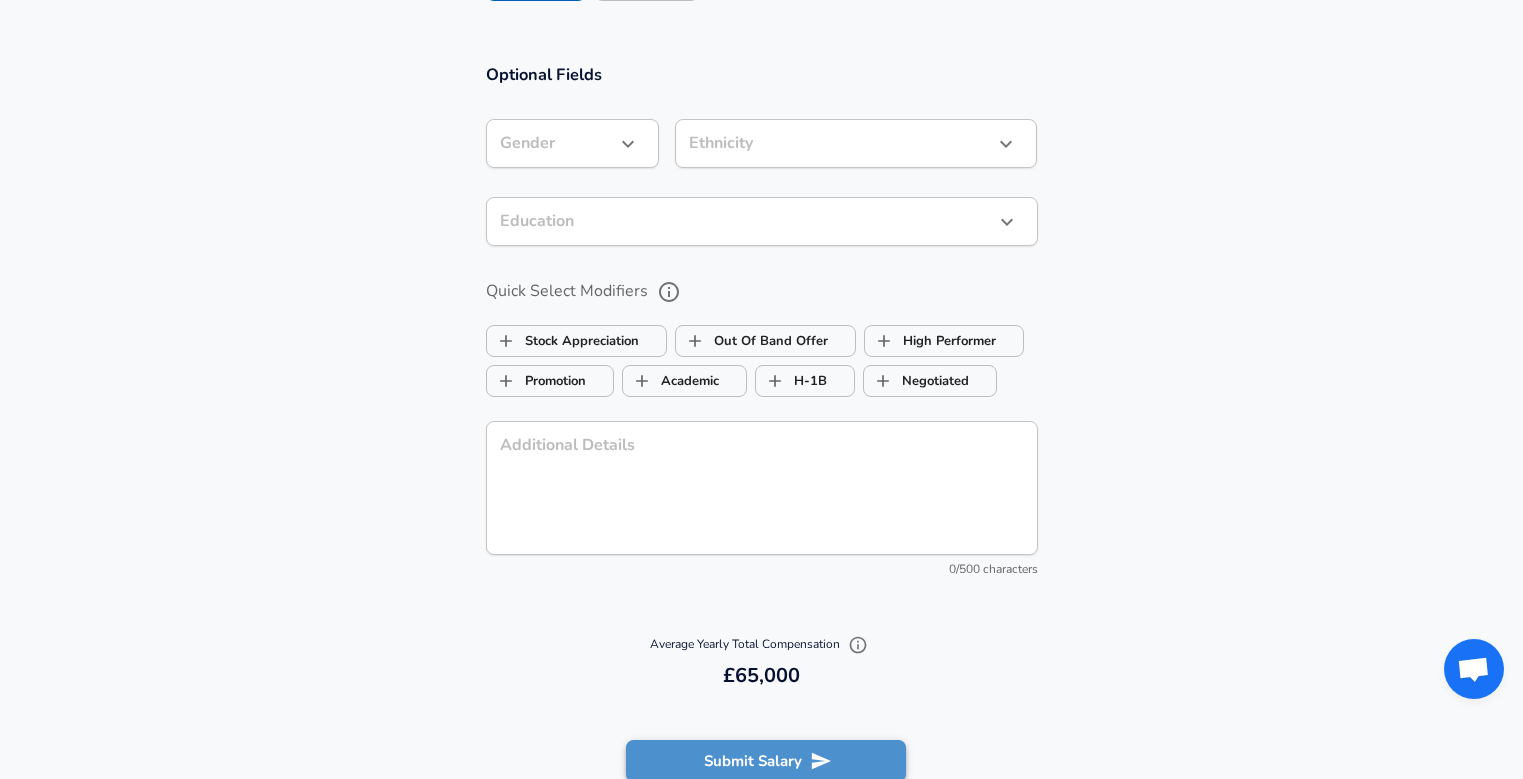 click on "Submit Salary" at bounding box center [766, 761] 